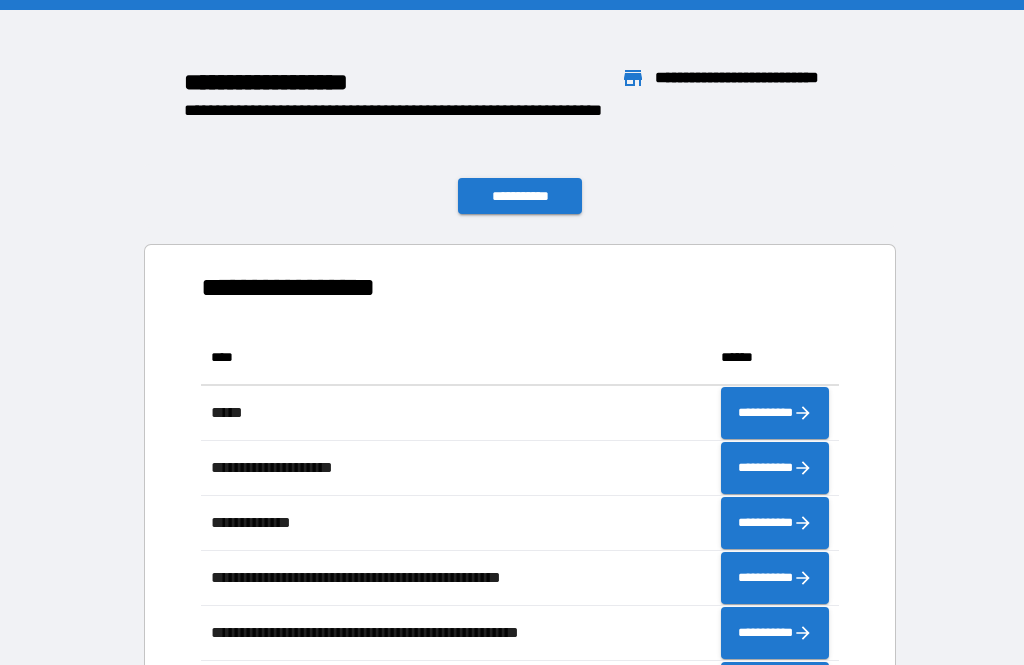 scroll, scrollTop: 64, scrollLeft: 0, axis: vertical 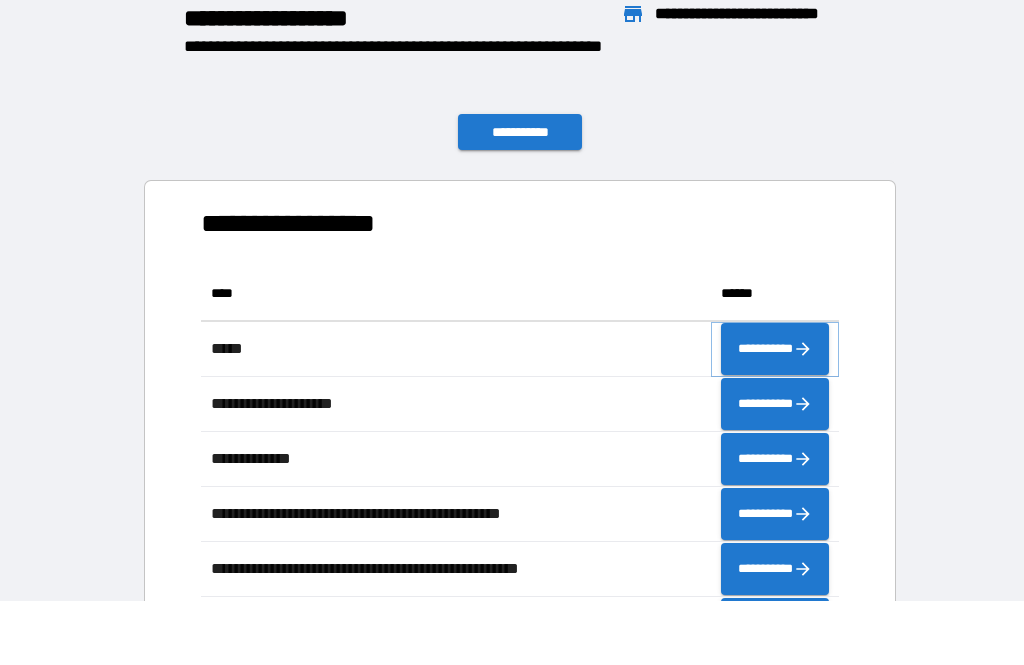 click on "**********" at bounding box center (775, 349) 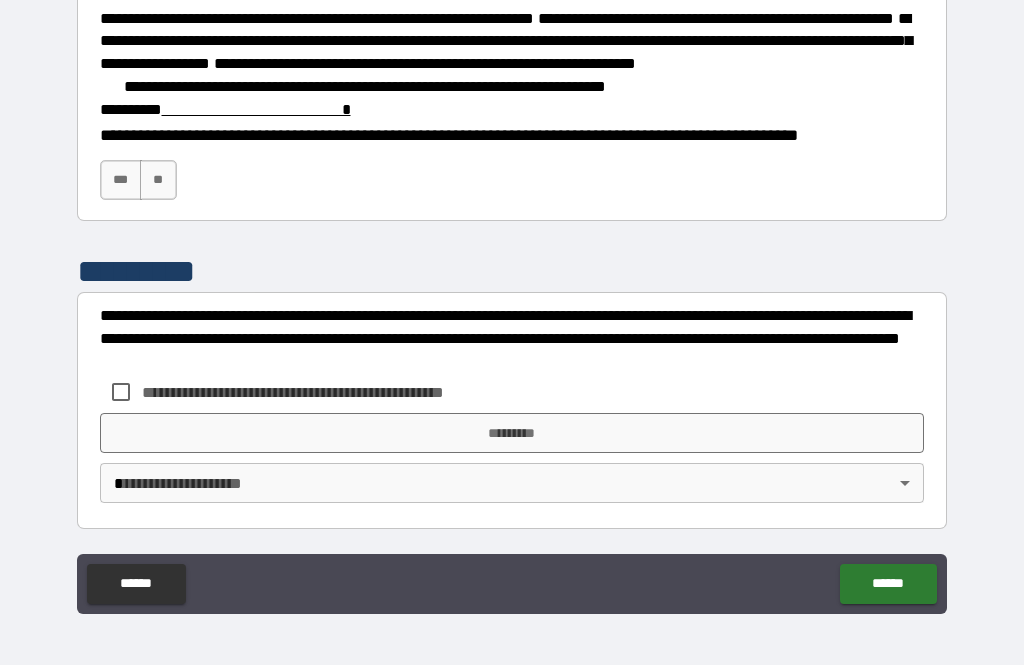 scroll, scrollTop: 3000, scrollLeft: 0, axis: vertical 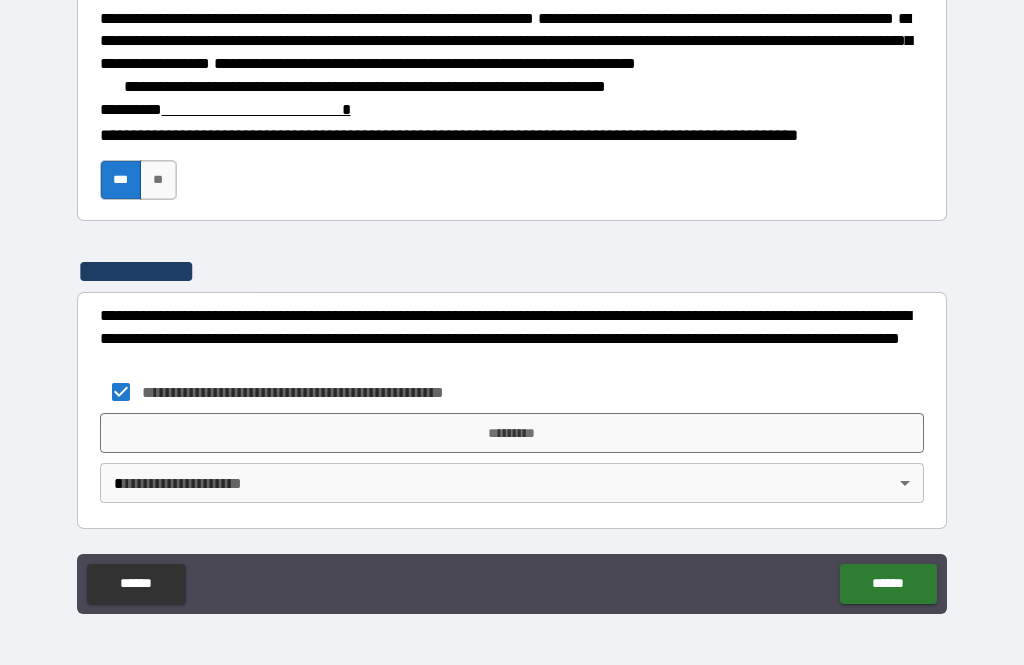 click on "*********" at bounding box center [512, 433] 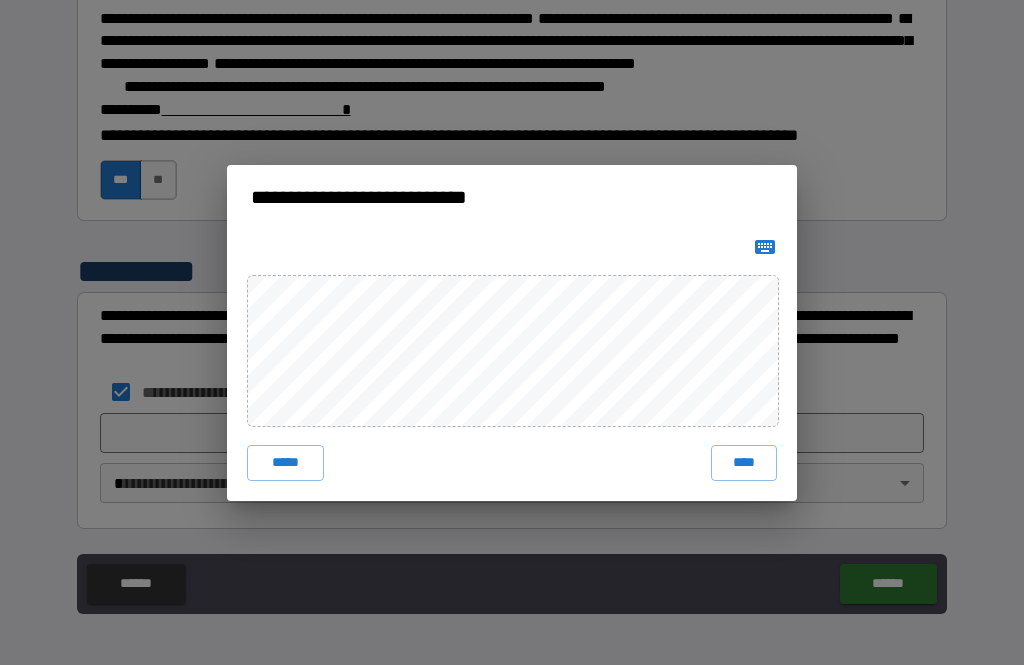 click on "****" at bounding box center (744, 463) 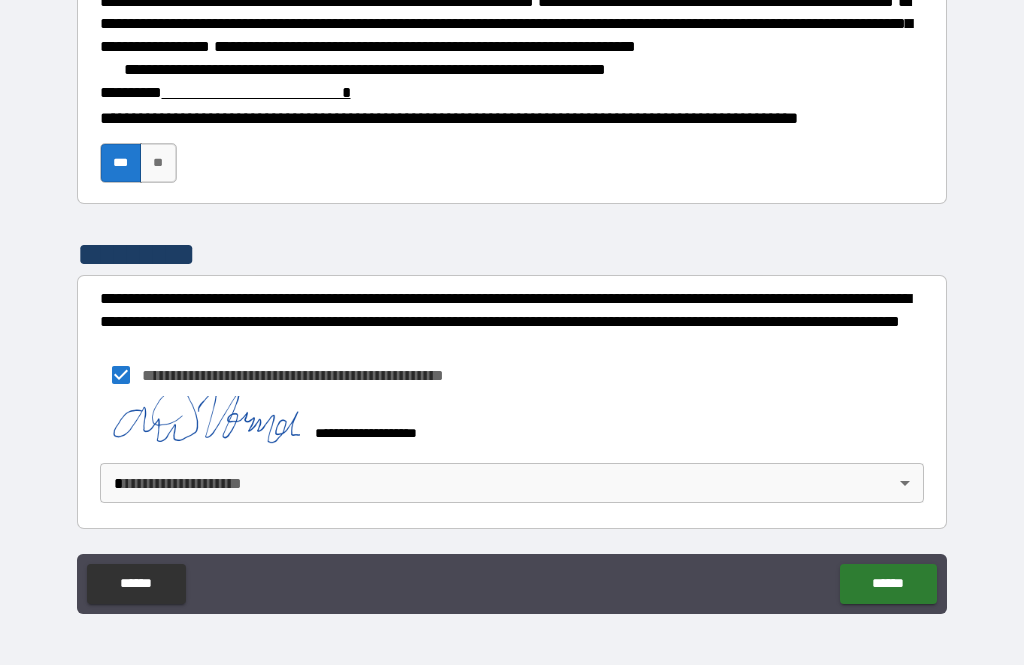 click on "******" at bounding box center (888, 584) 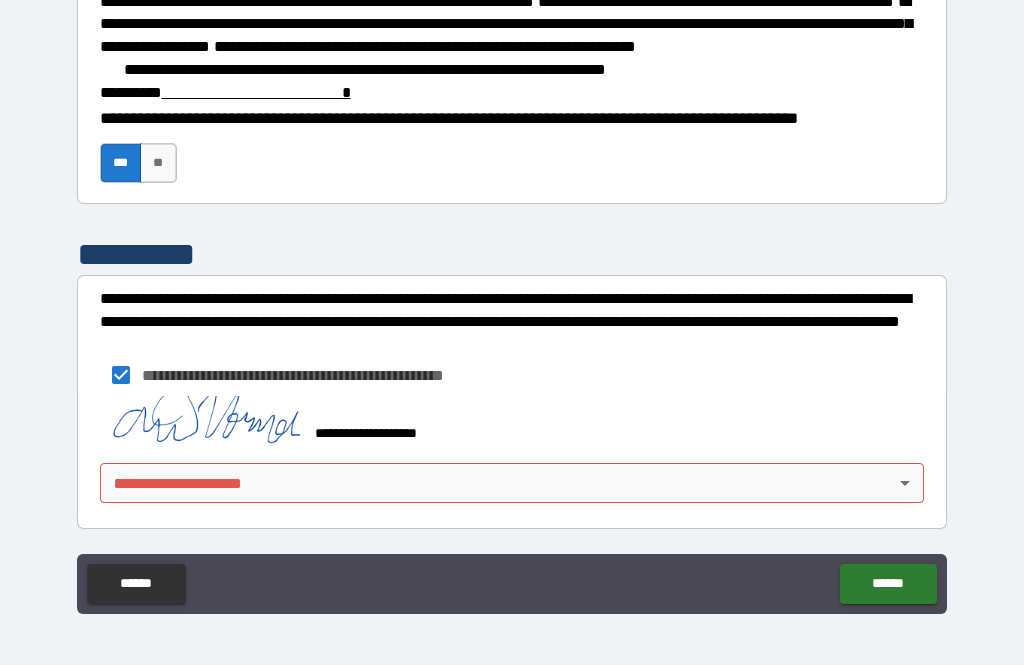 scroll, scrollTop: 3030, scrollLeft: 0, axis: vertical 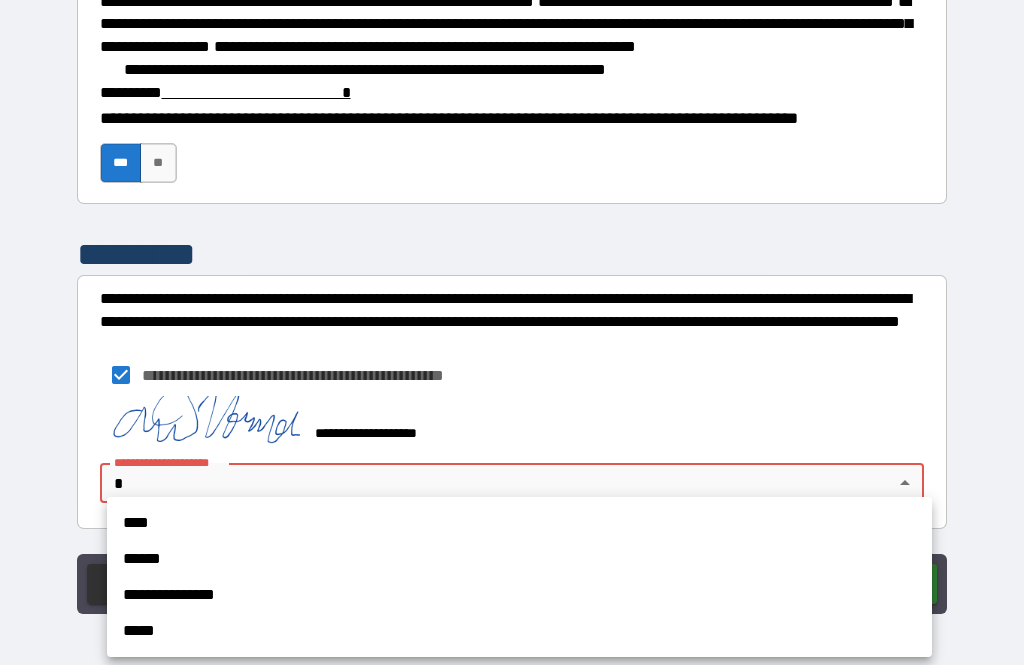 click on "****" at bounding box center [519, 523] 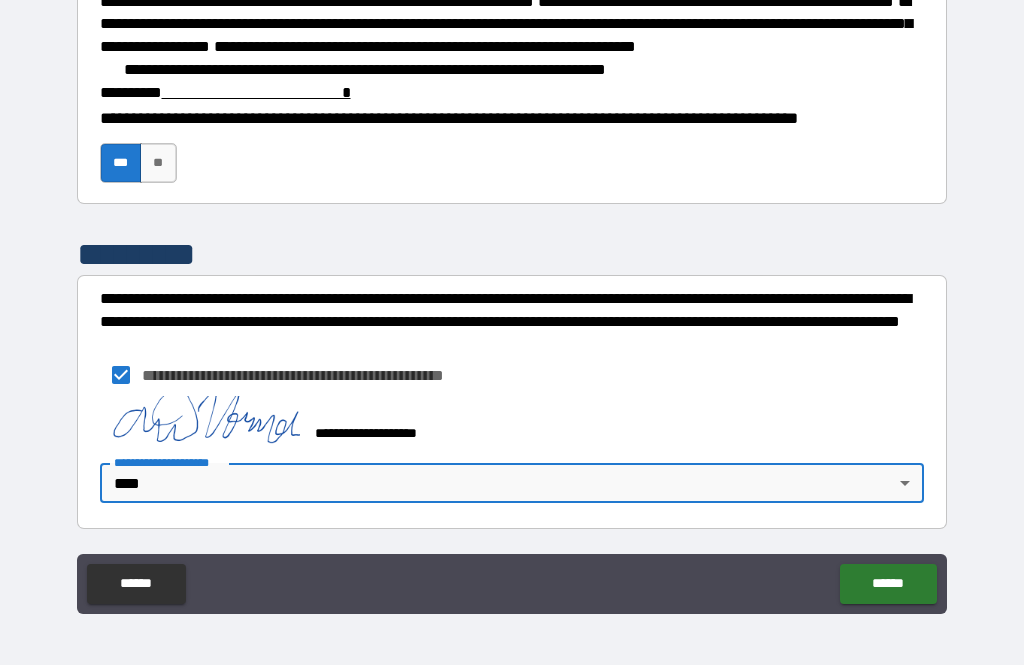click on "******" at bounding box center (888, 584) 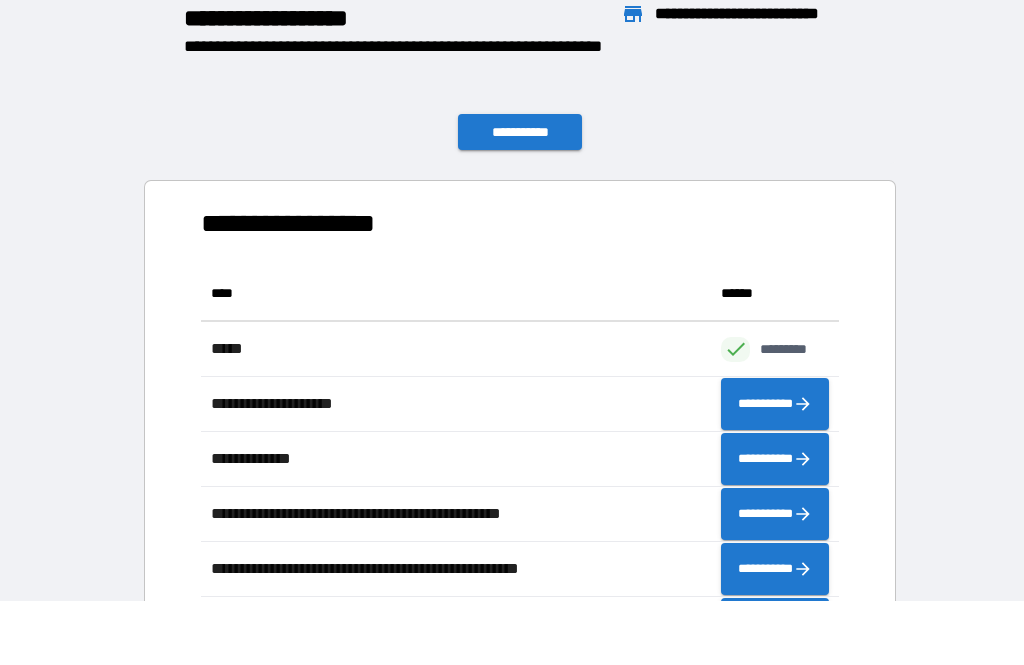 scroll, scrollTop: 441, scrollLeft: 638, axis: both 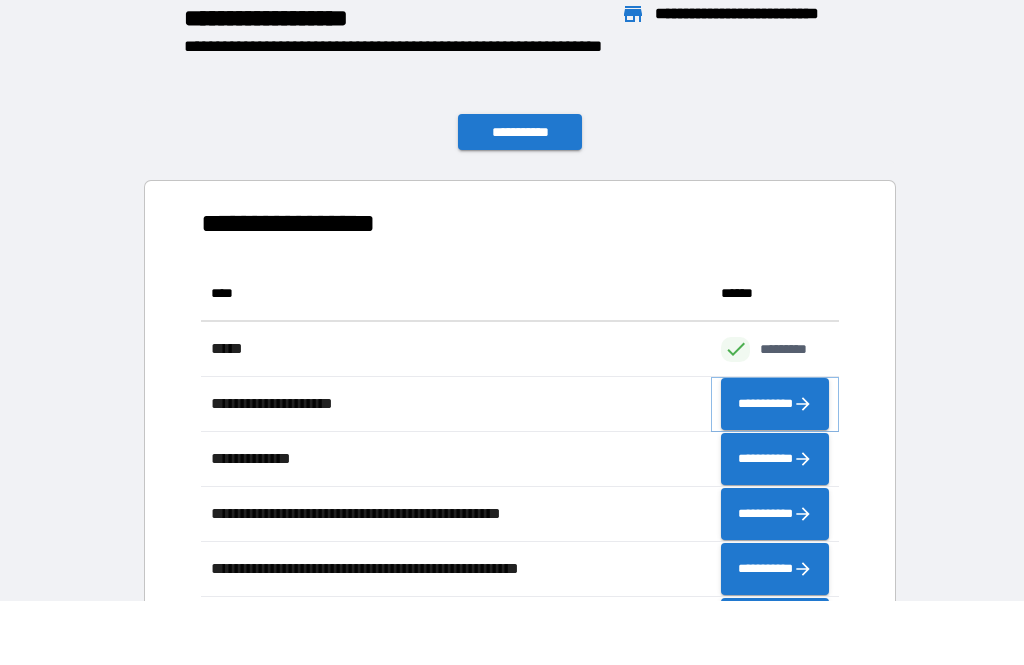 click on "**********" at bounding box center (775, 404) 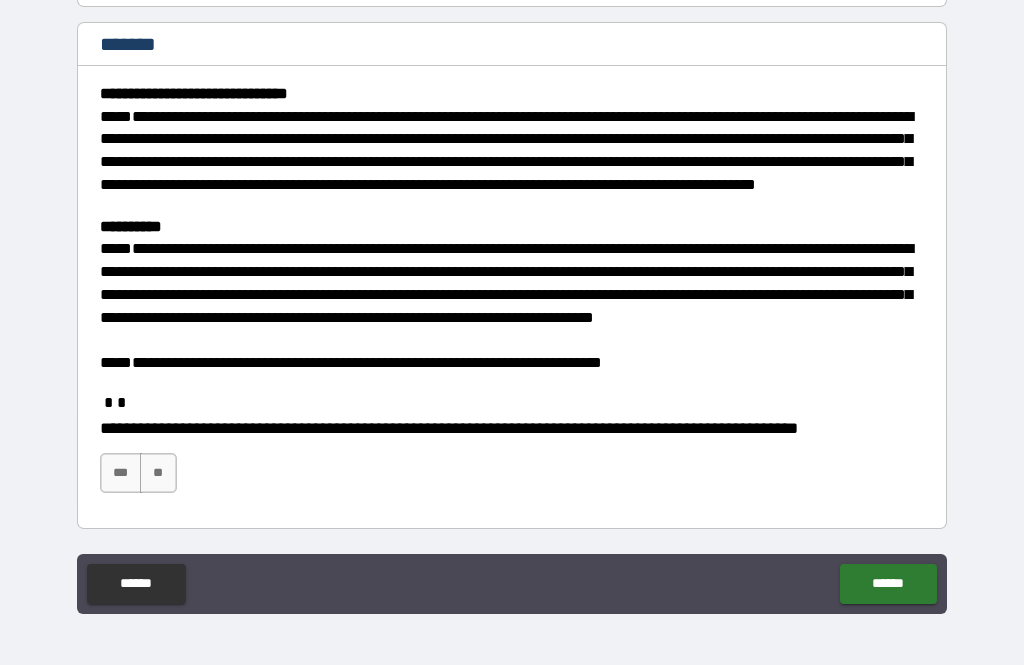 scroll, scrollTop: 224, scrollLeft: 0, axis: vertical 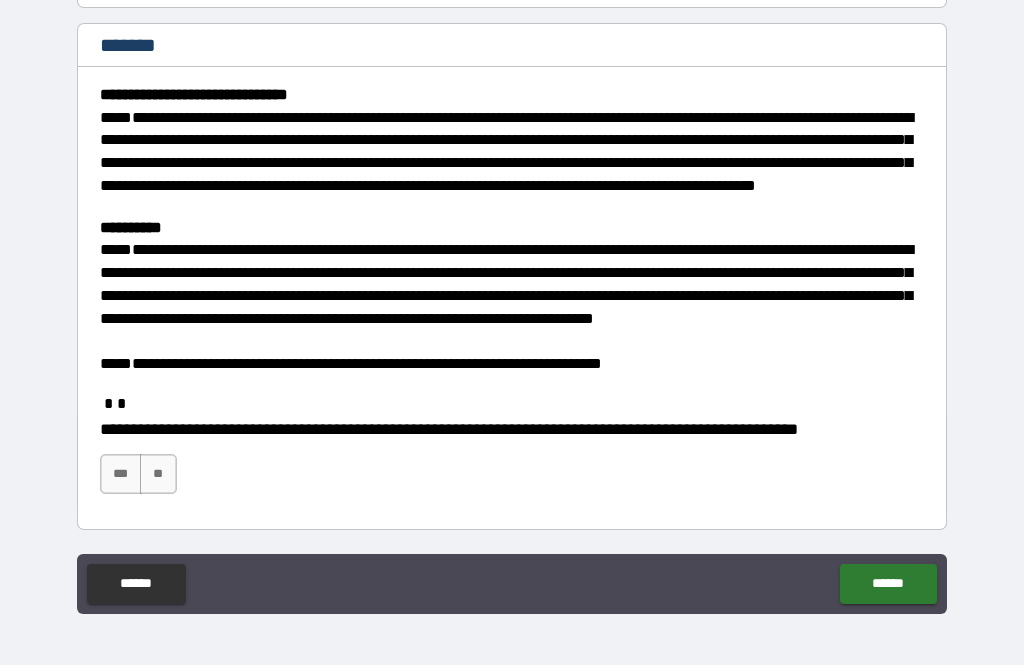 click on "***" at bounding box center (121, 474) 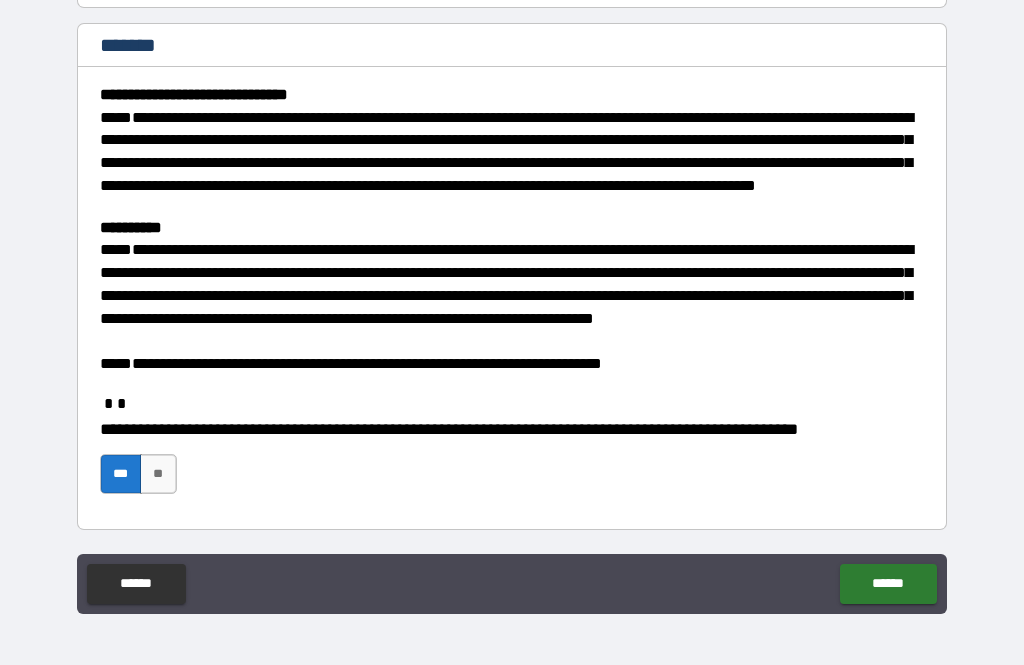 click on "******" at bounding box center (888, 584) 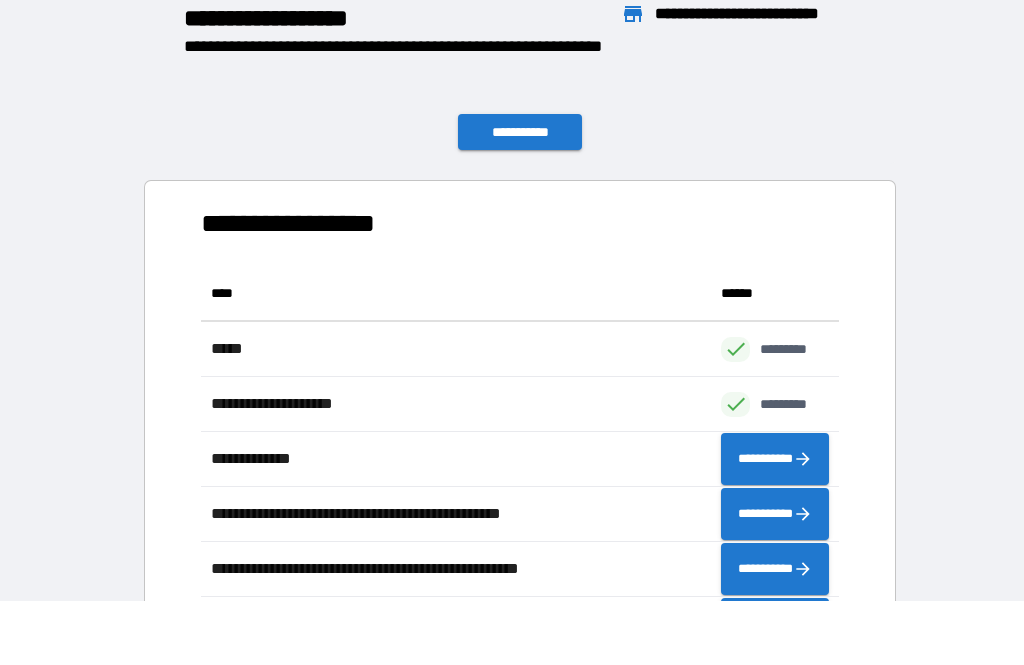 scroll, scrollTop: 441, scrollLeft: 638, axis: both 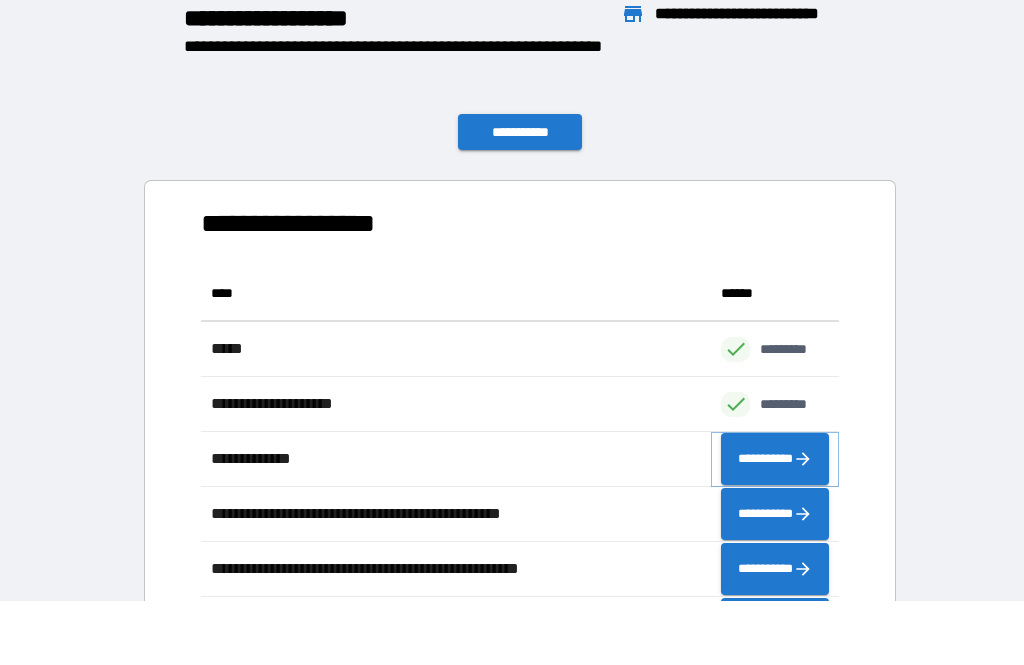 click on "**********" at bounding box center [775, 459] 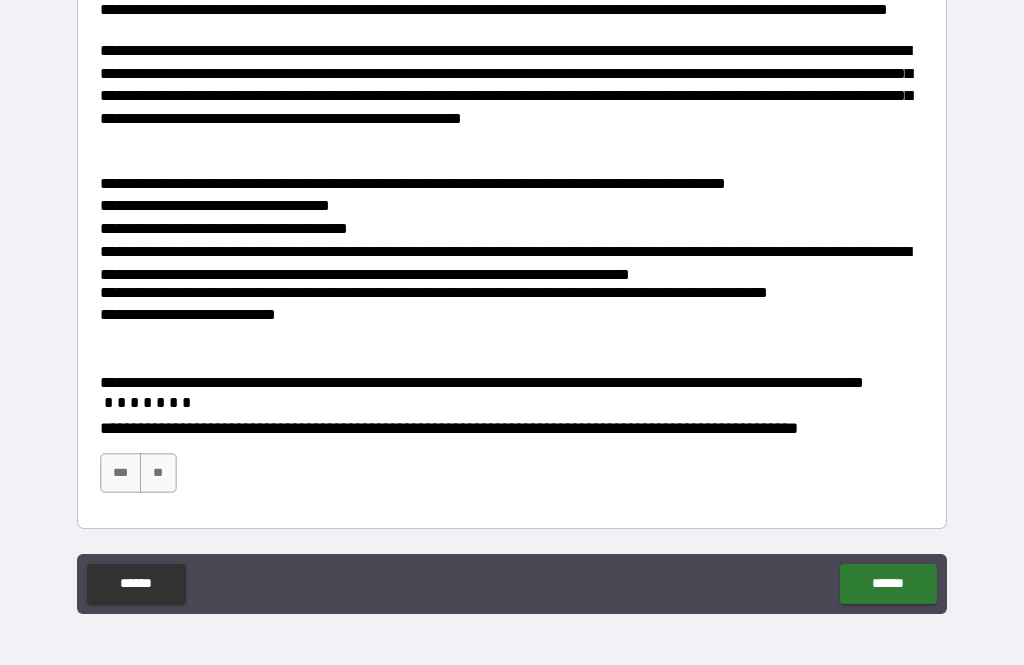 scroll, scrollTop: 422, scrollLeft: 0, axis: vertical 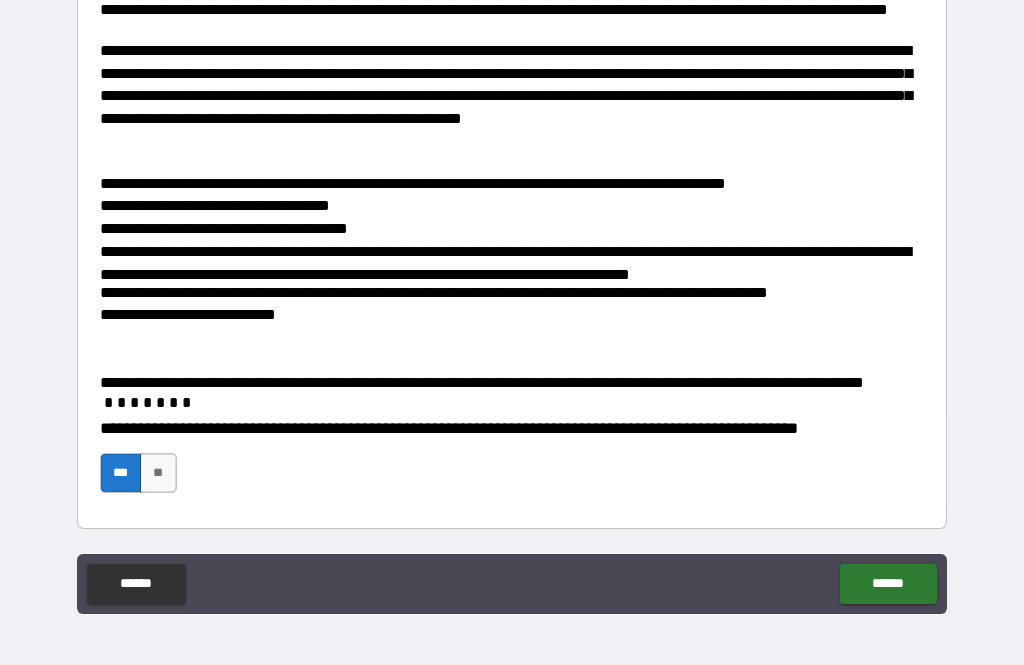 click on "******" at bounding box center (888, 584) 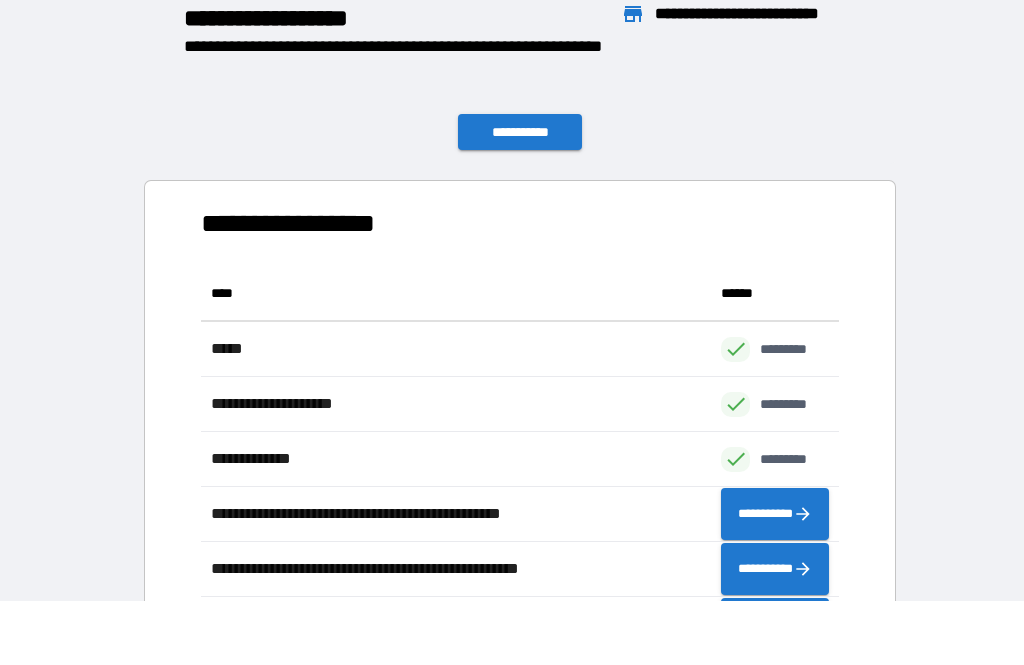 scroll, scrollTop: 441, scrollLeft: 638, axis: both 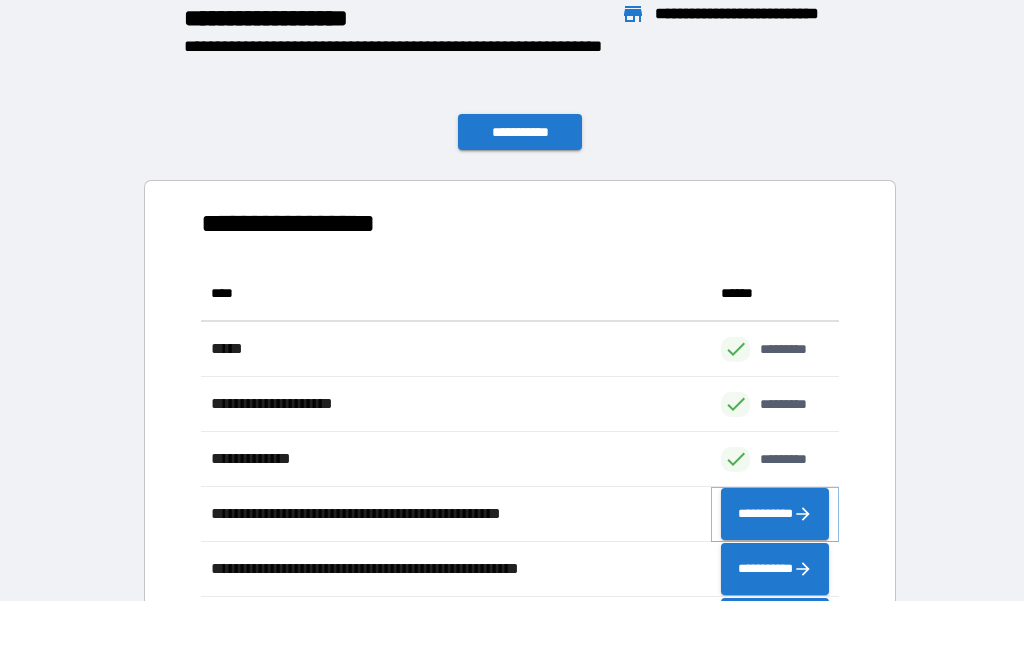 click on "**********" at bounding box center [775, 514] 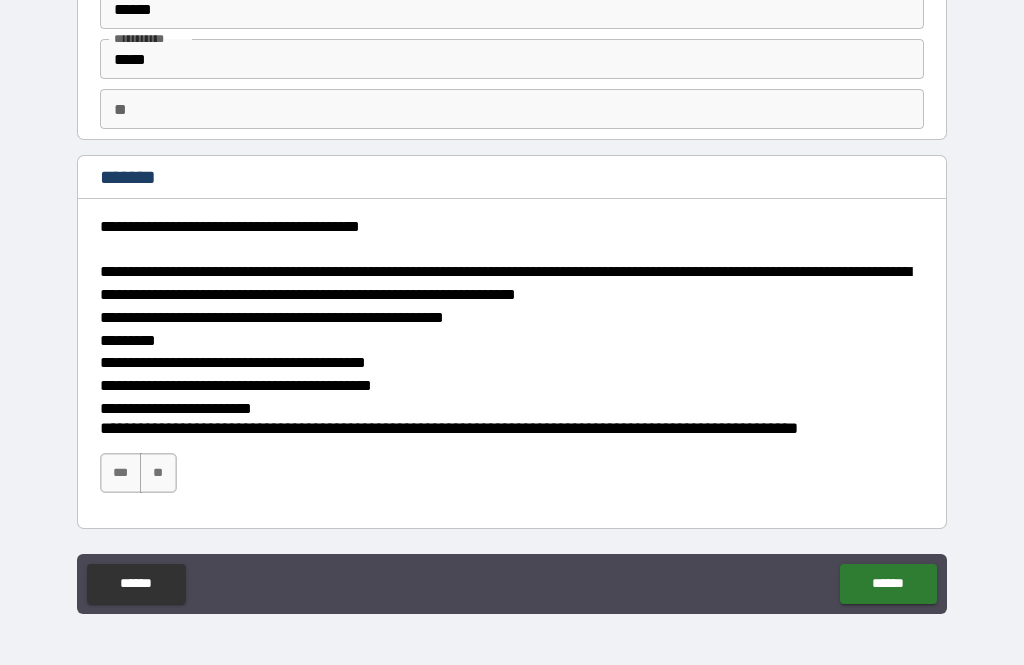 scroll, scrollTop: 92, scrollLeft: 0, axis: vertical 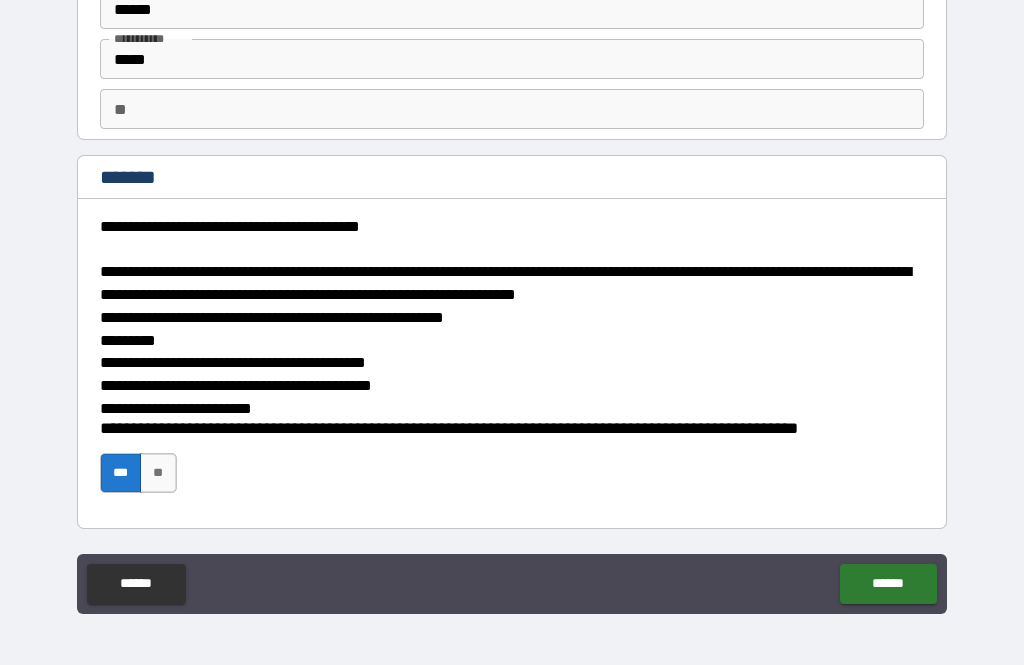 click on "******" at bounding box center (888, 584) 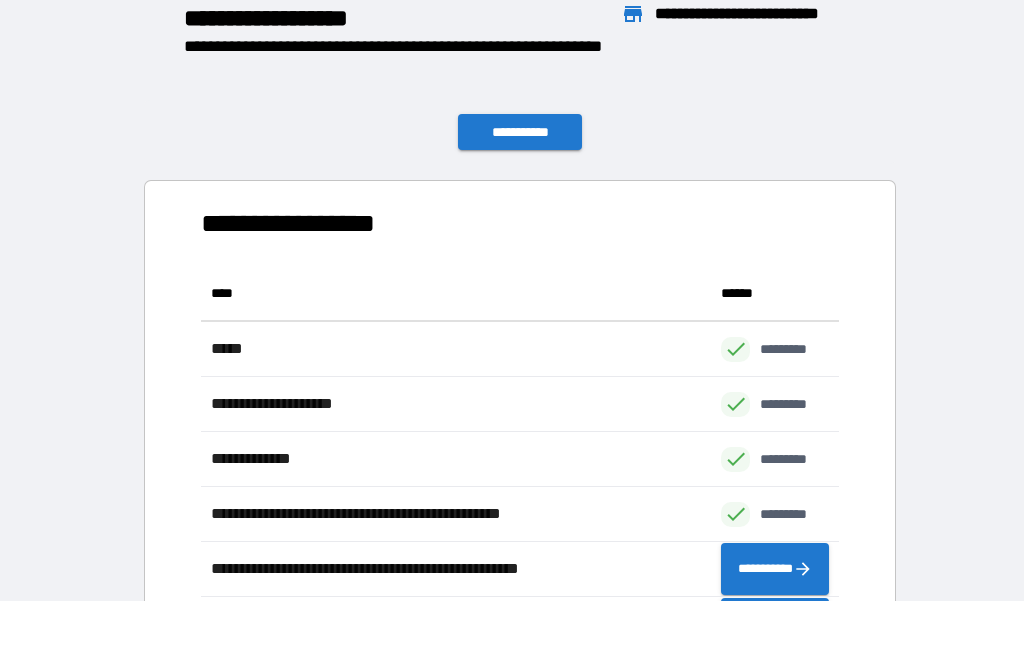 scroll, scrollTop: 1, scrollLeft: 1, axis: both 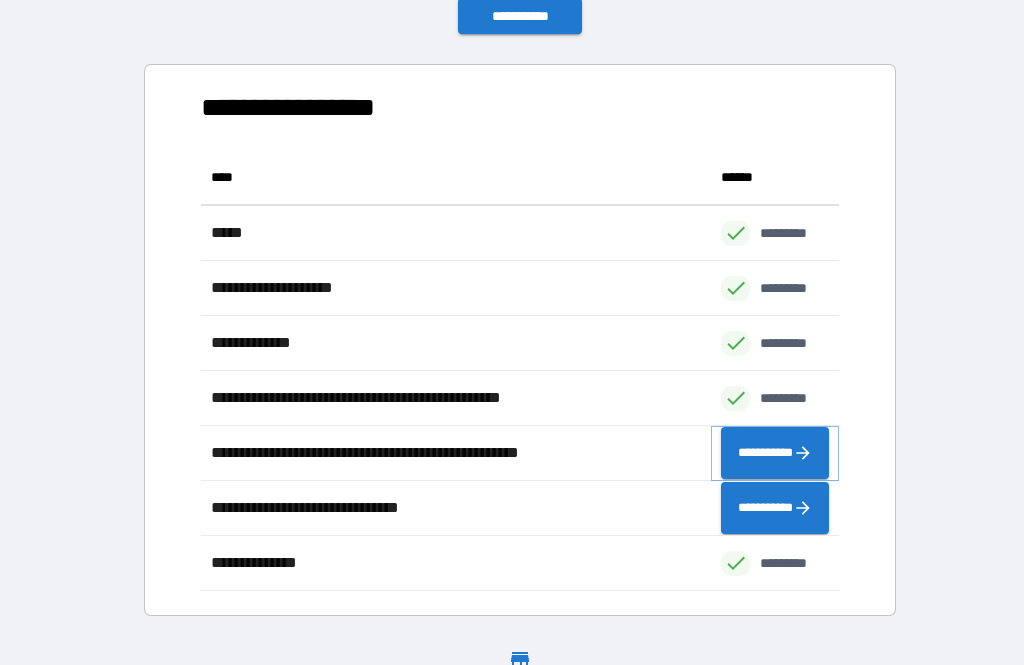 click on "**********" at bounding box center (775, 453) 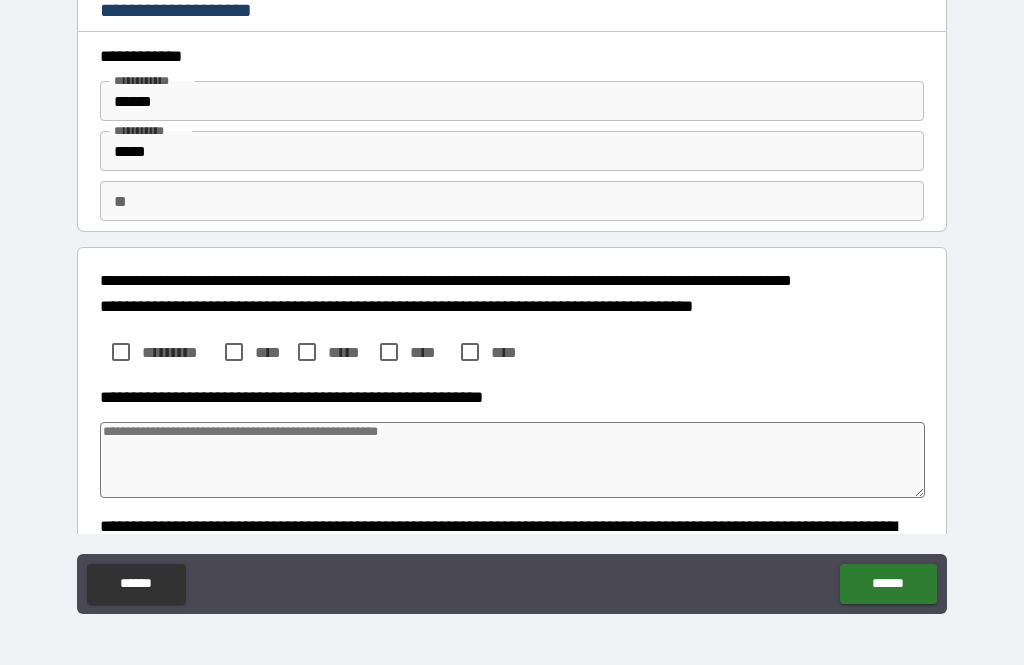 type on "*" 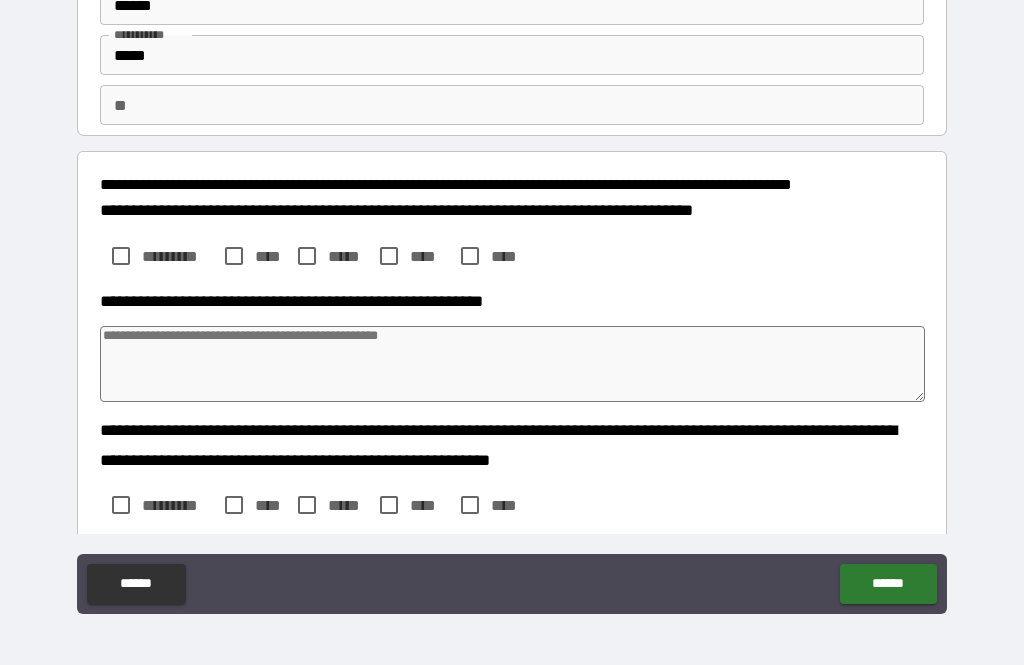scroll, scrollTop: 97, scrollLeft: 0, axis: vertical 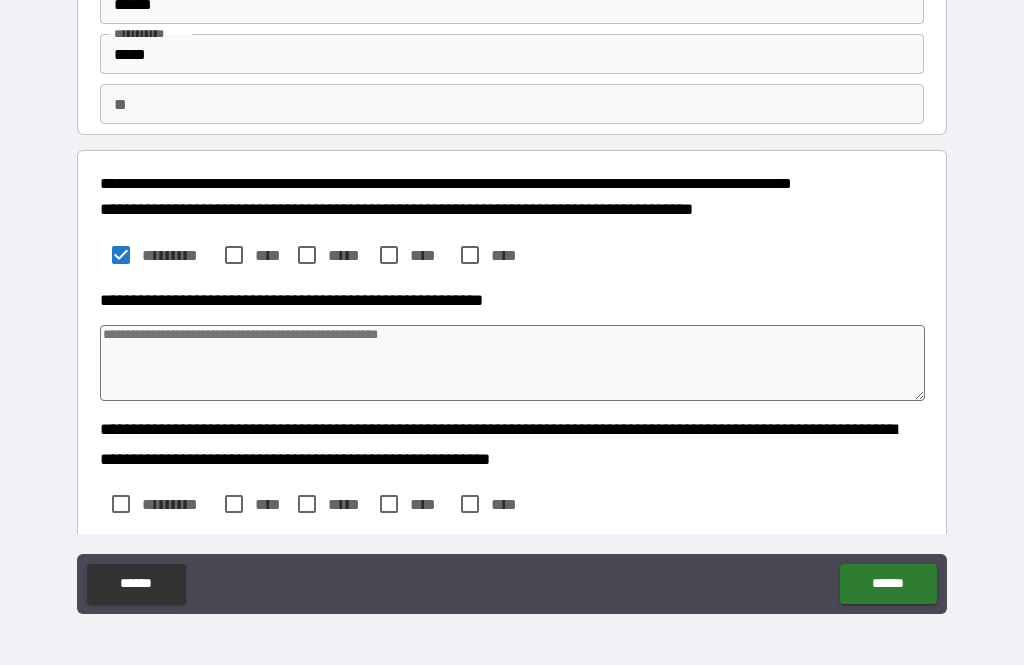 type on "*" 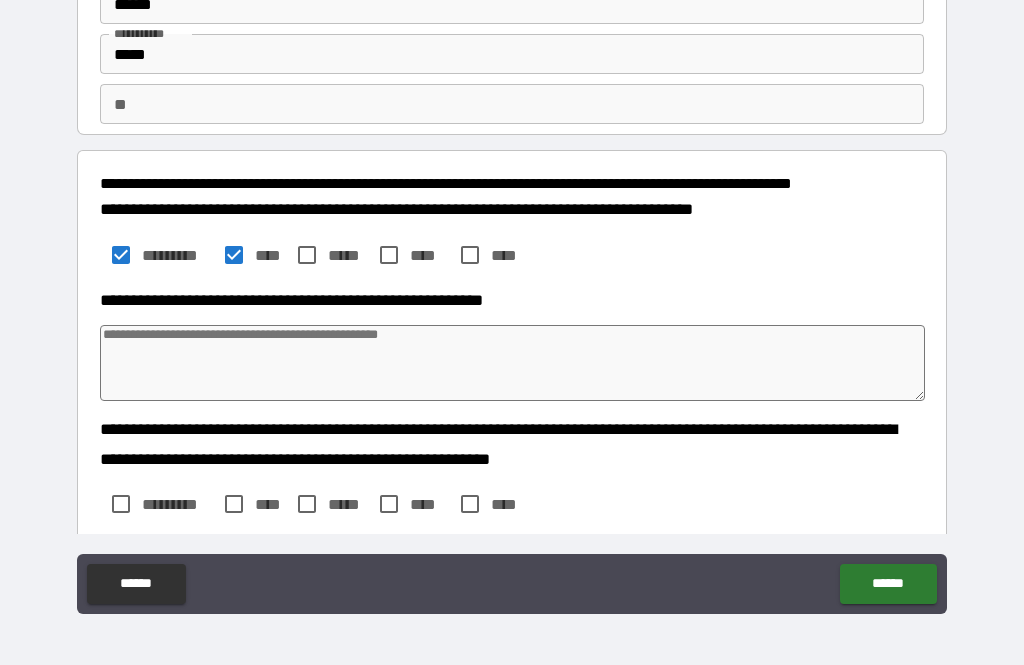 type on "*" 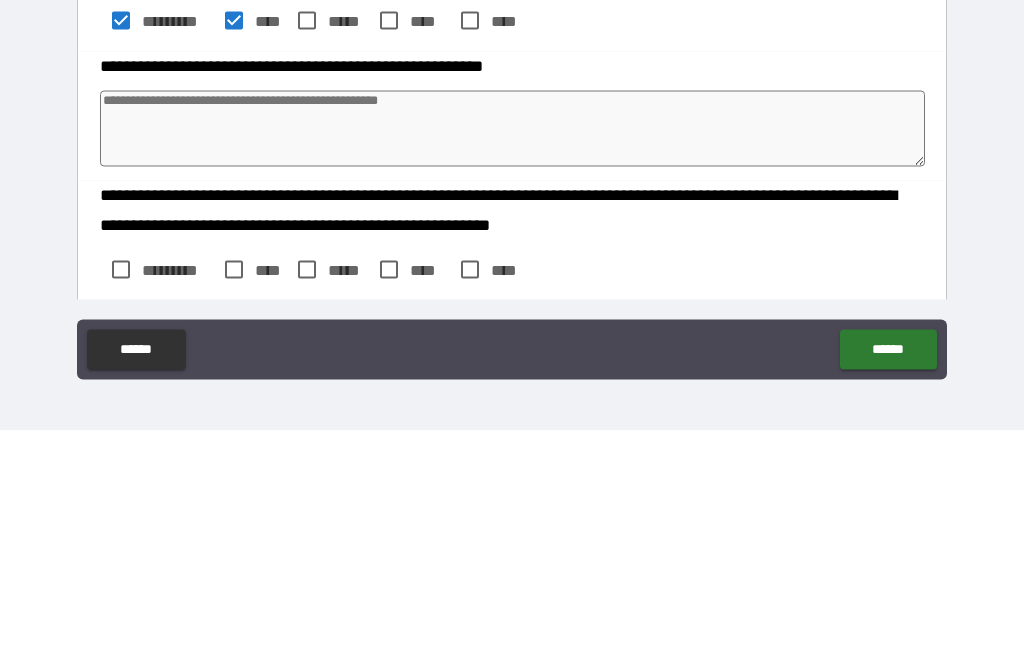 type on "*" 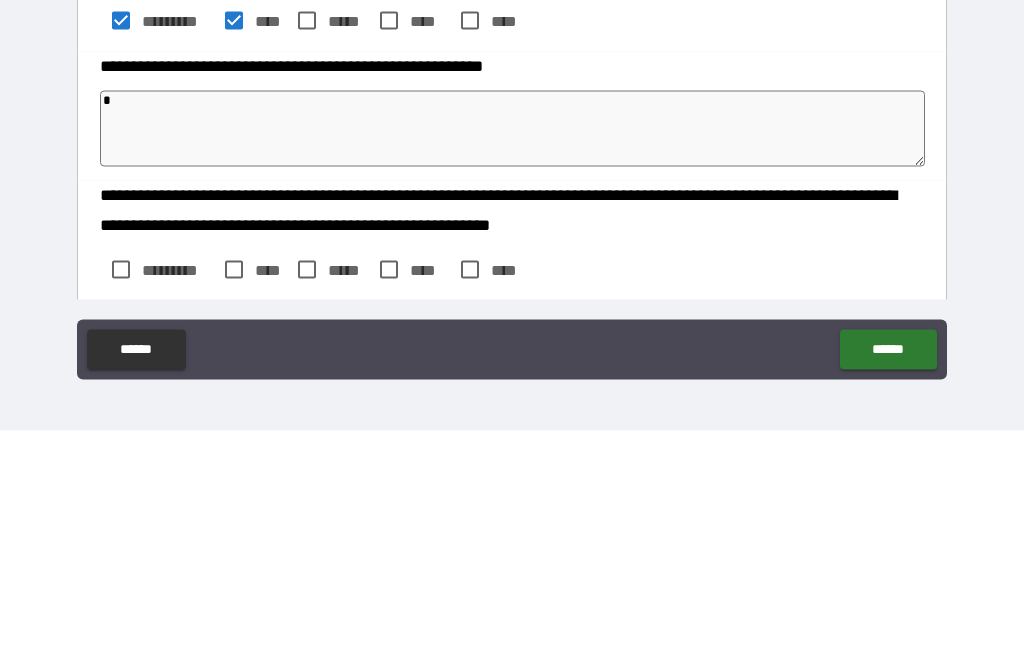 type on "*" 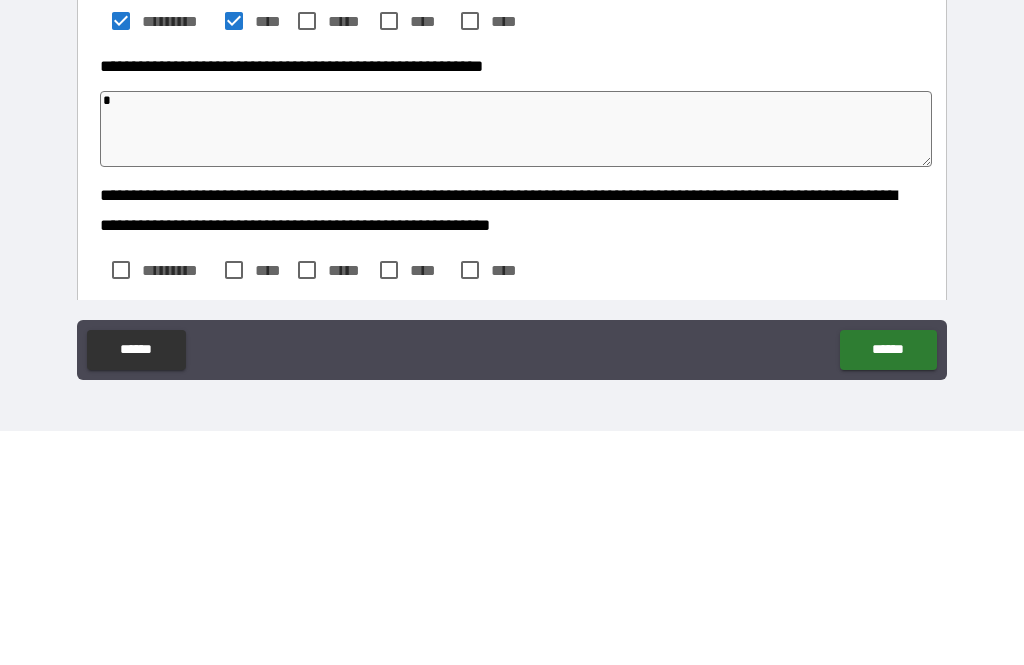 type on "*" 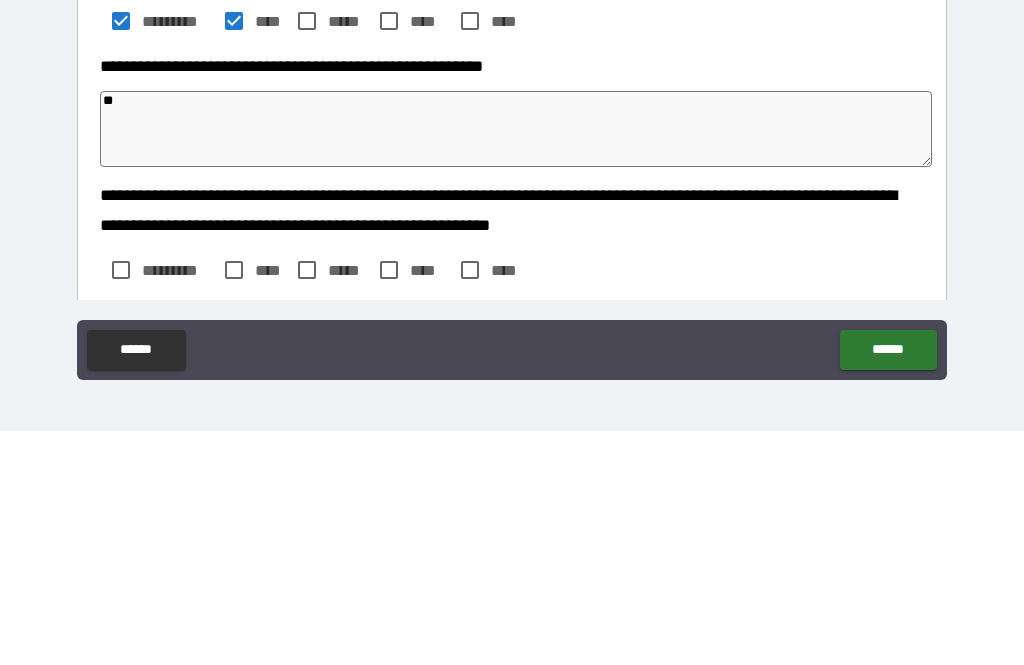 type on "*" 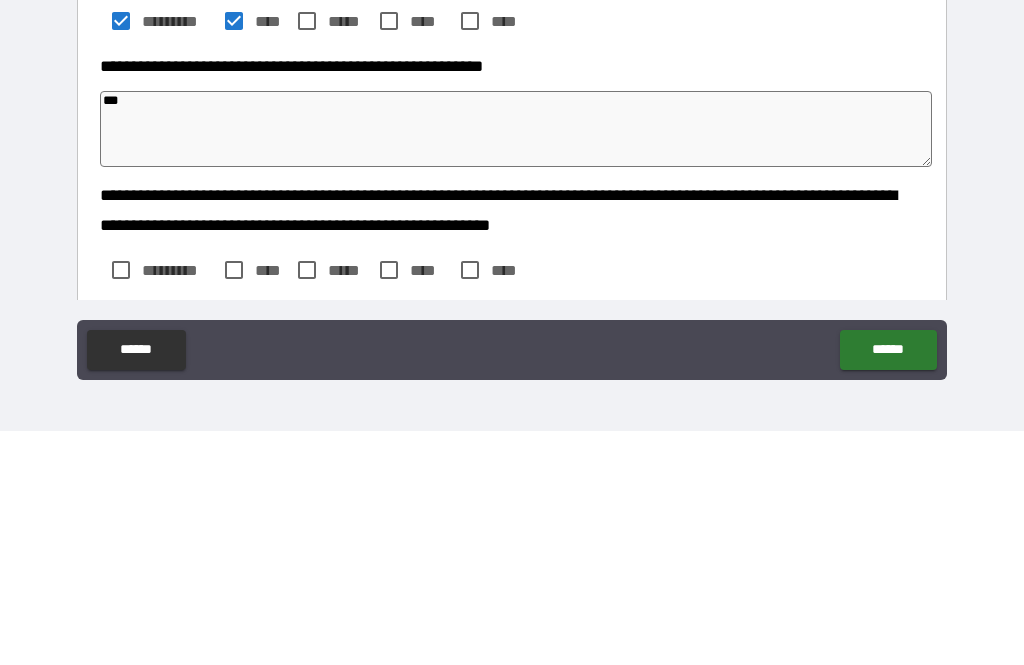 type on "*" 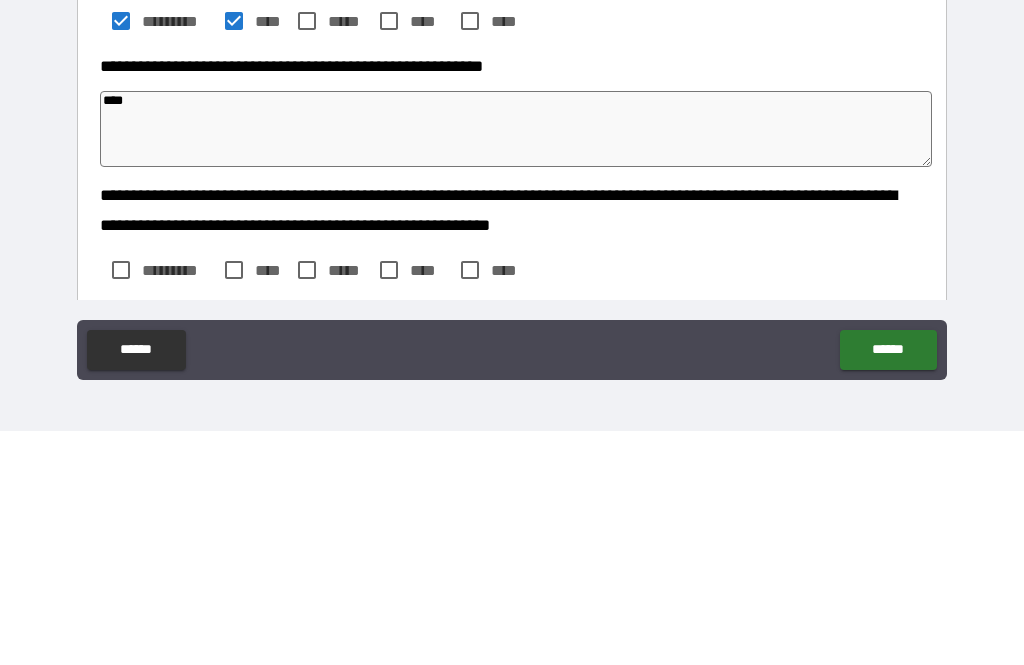 type on "*" 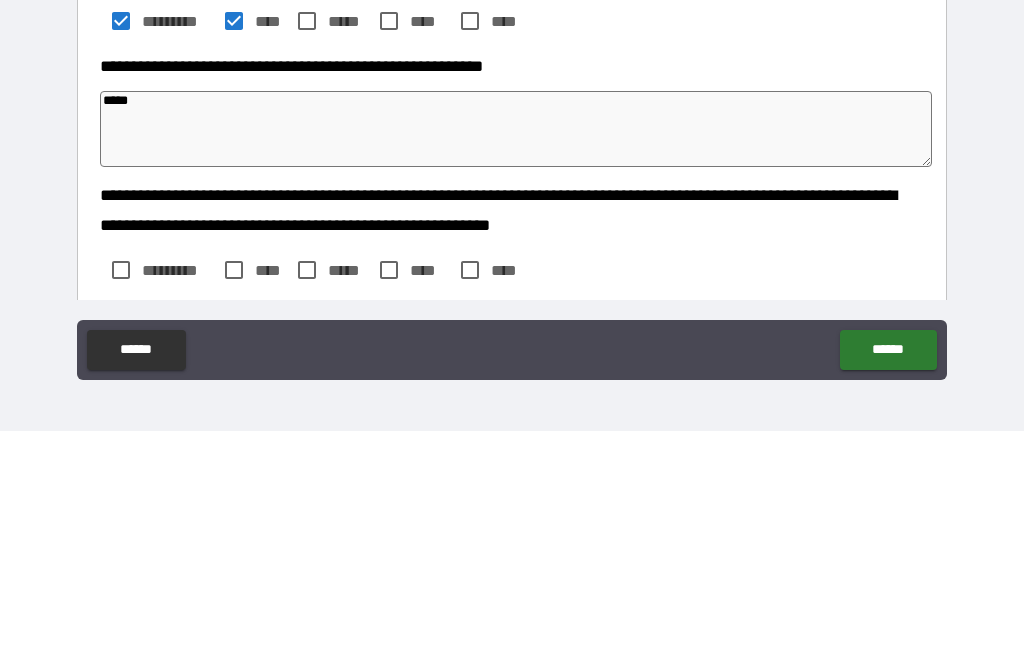 type on "*" 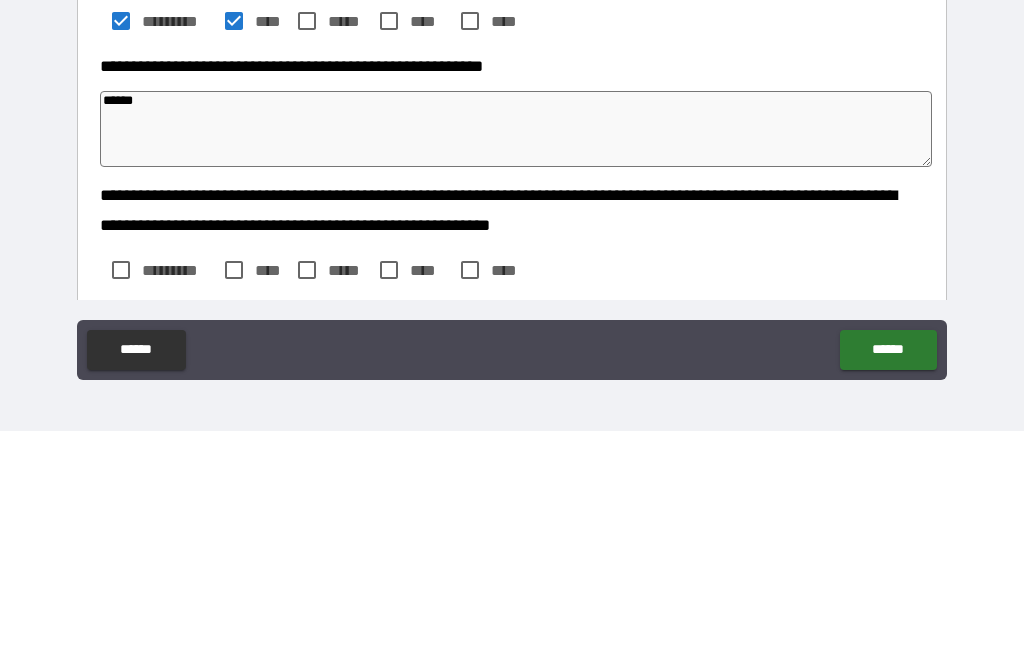 type on "*" 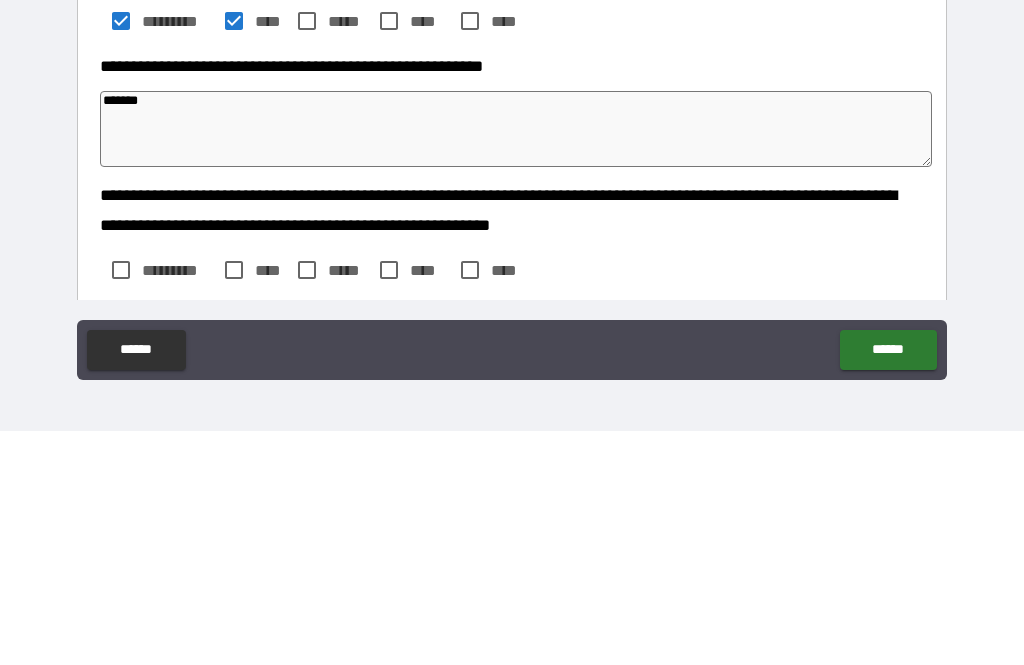 type on "*" 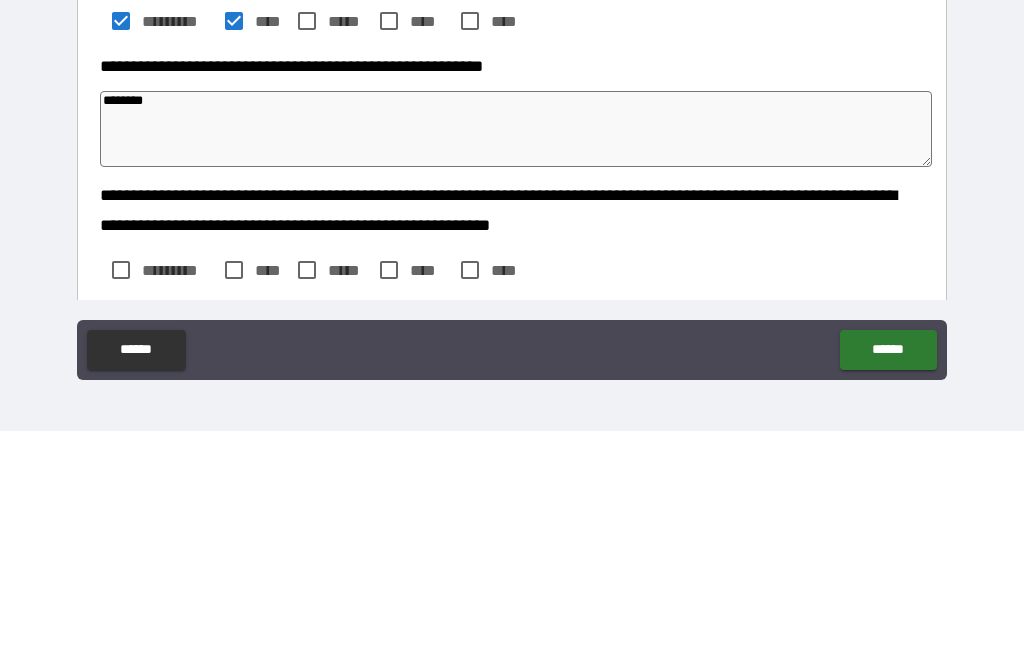 type on "*" 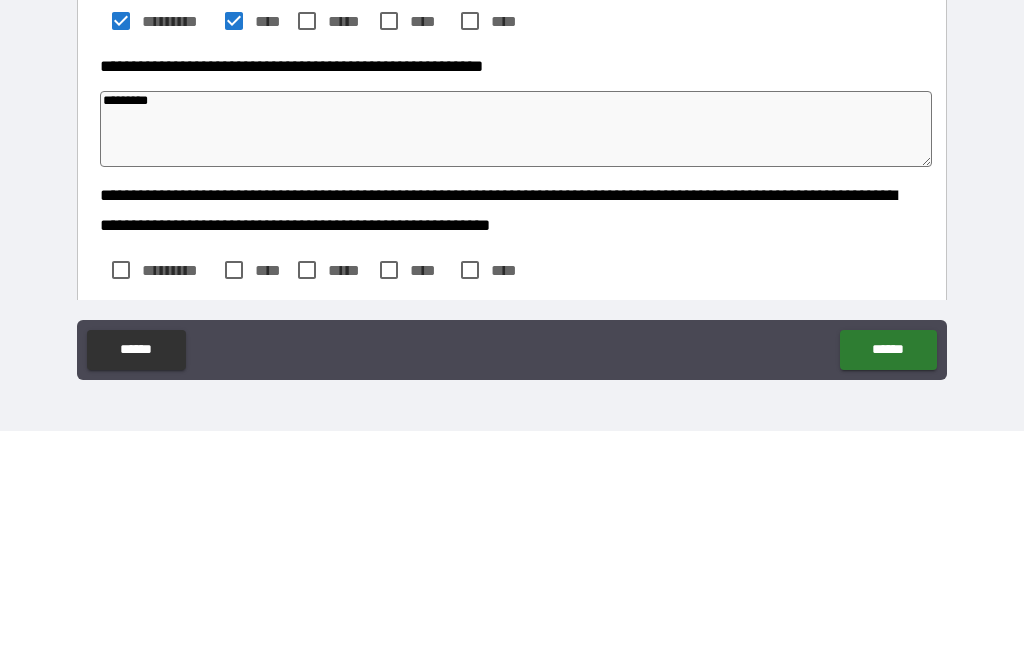 type on "**********" 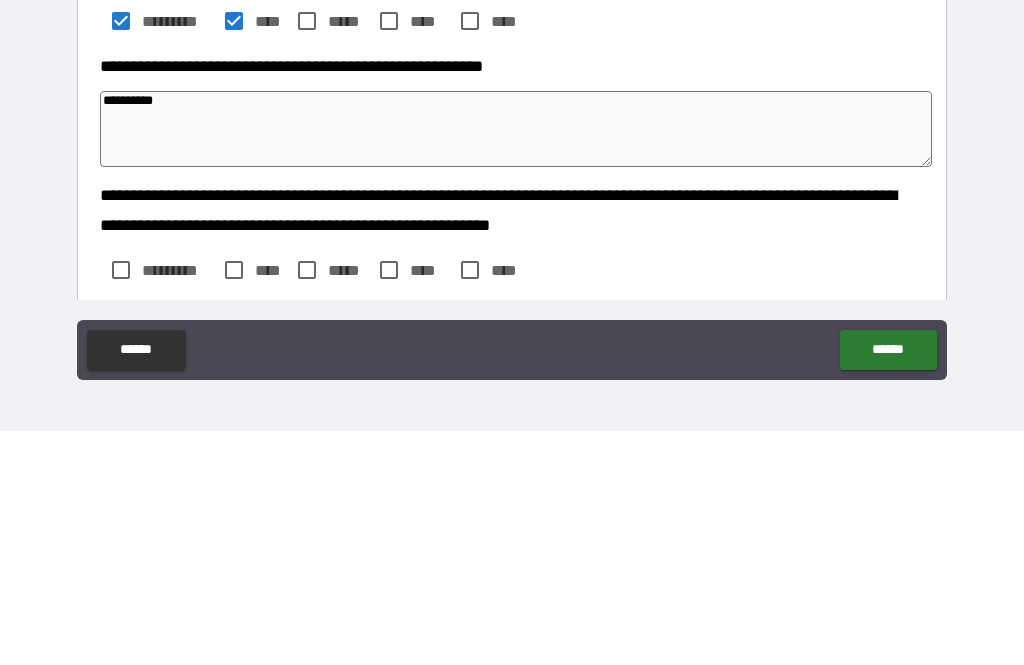 type on "*" 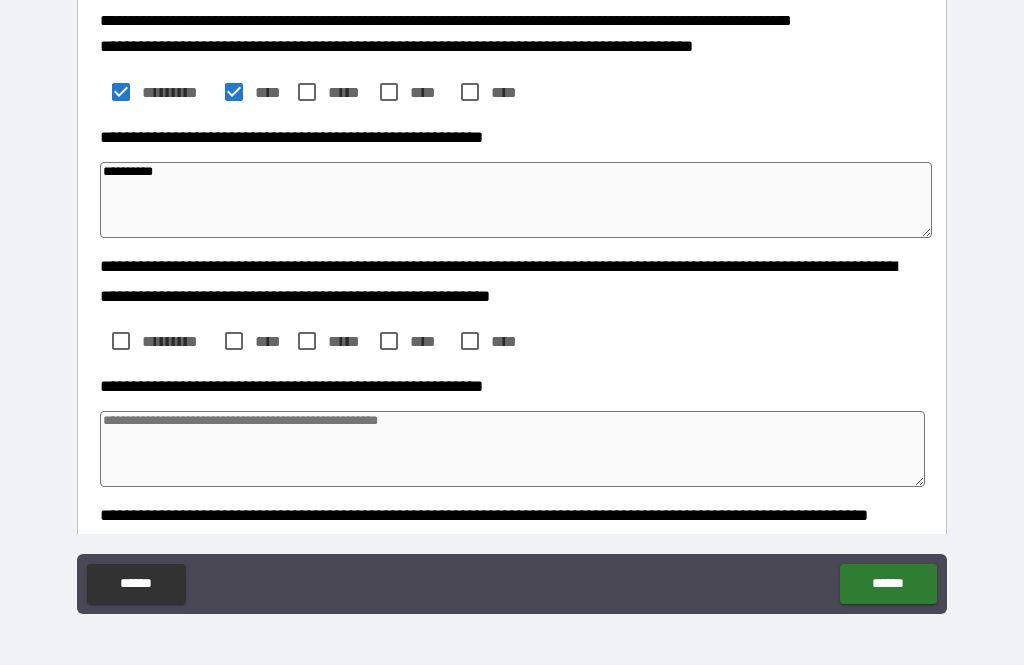 scroll, scrollTop: 258, scrollLeft: 0, axis: vertical 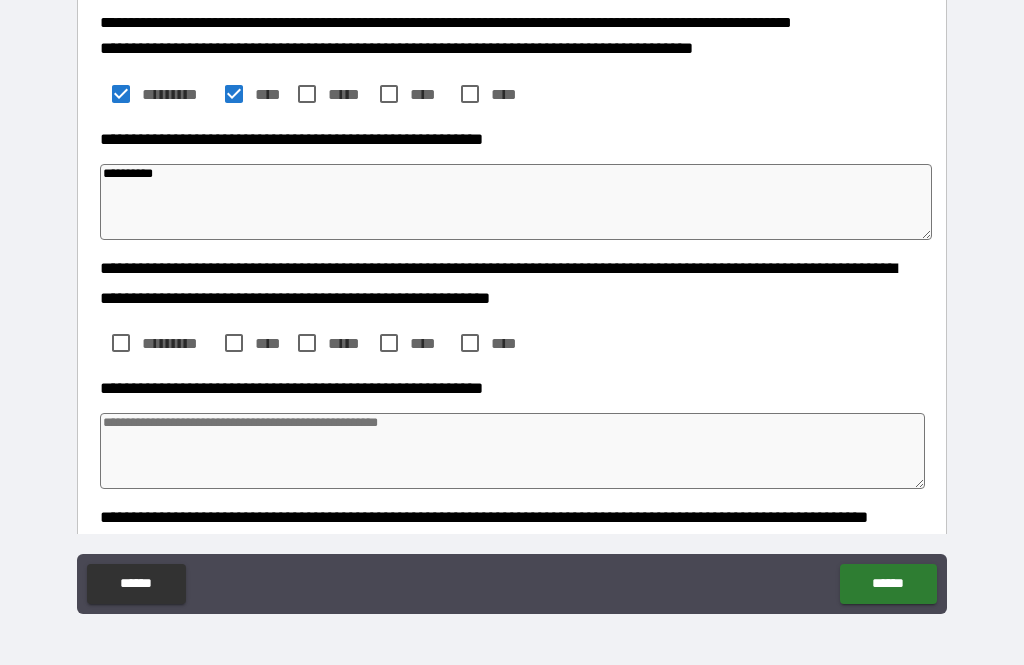 type on "**********" 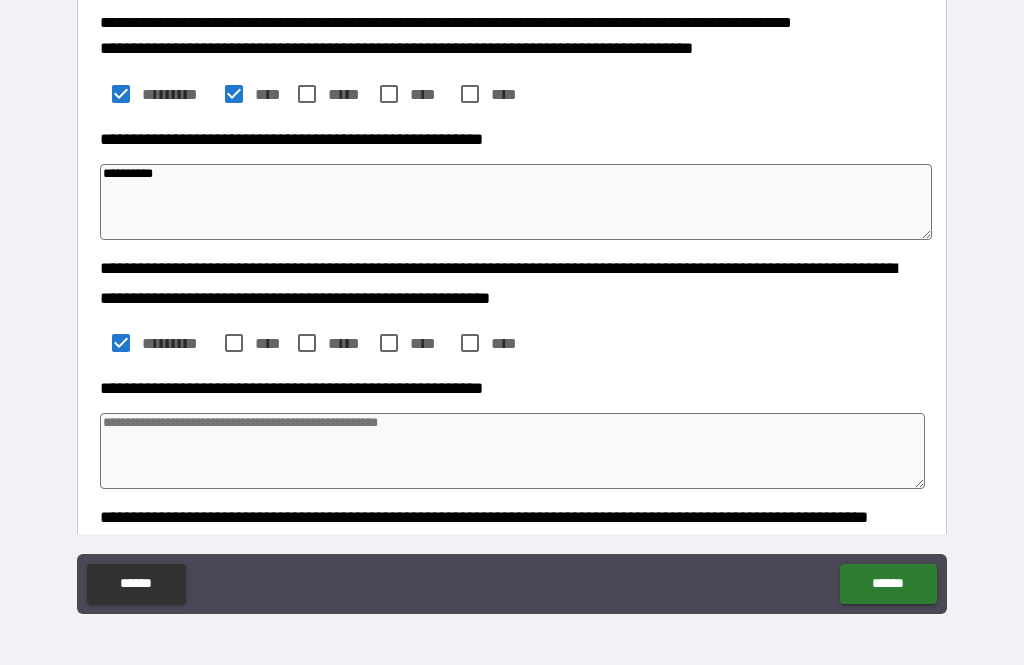 type on "*" 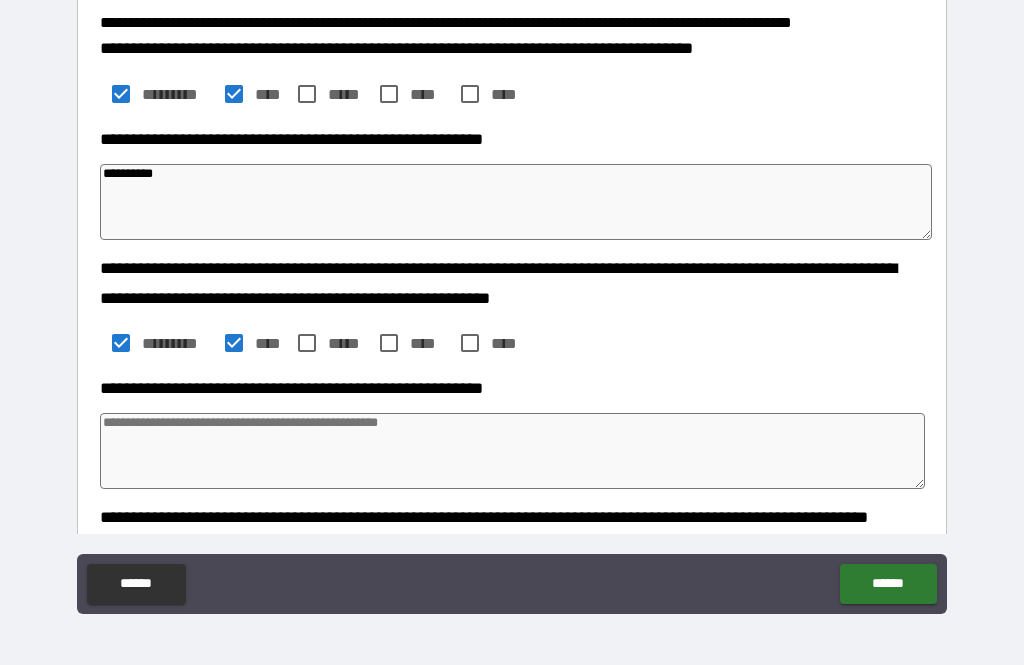 type on "*" 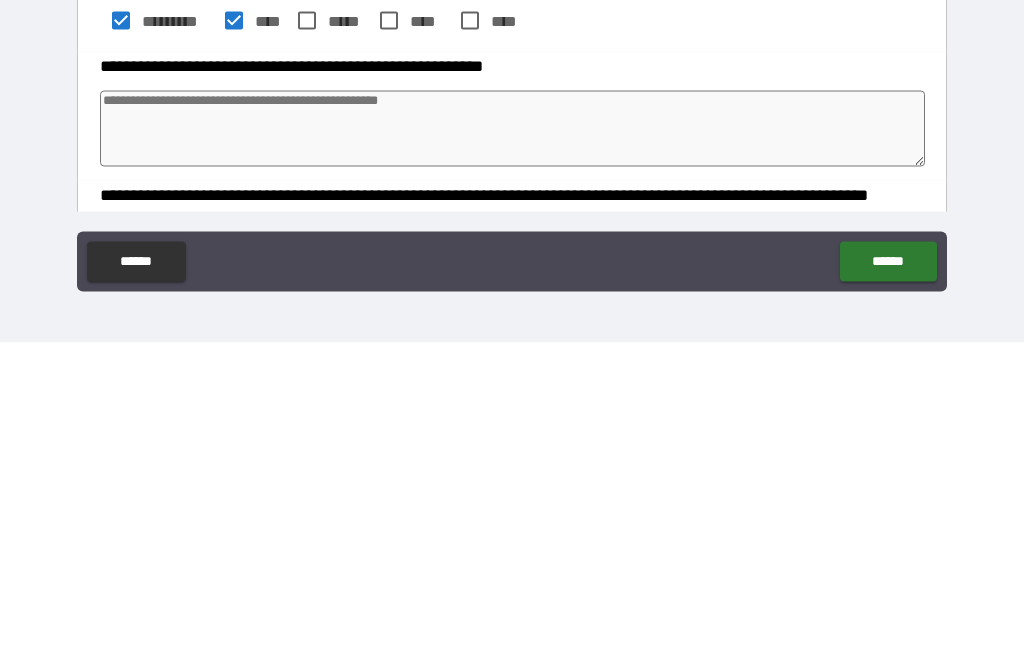 type on "*" 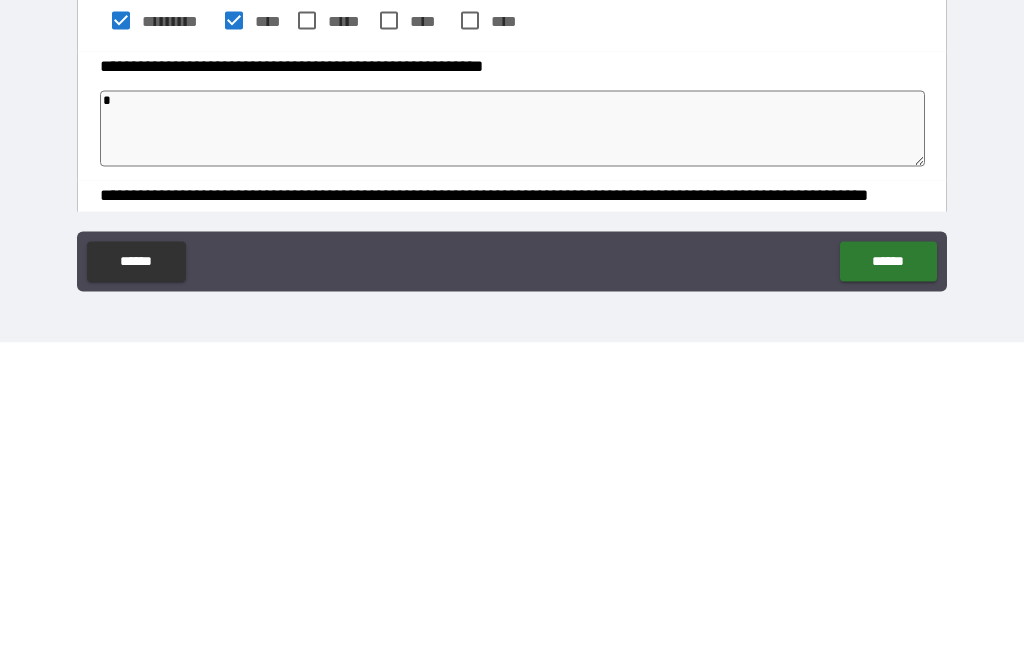 type on "*" 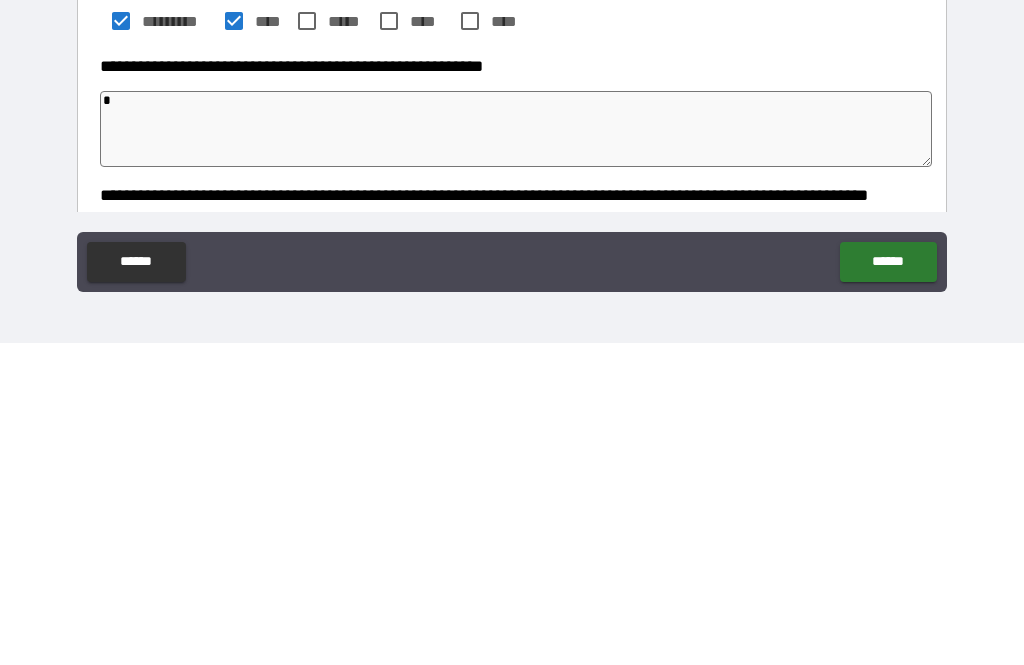 type on "*" 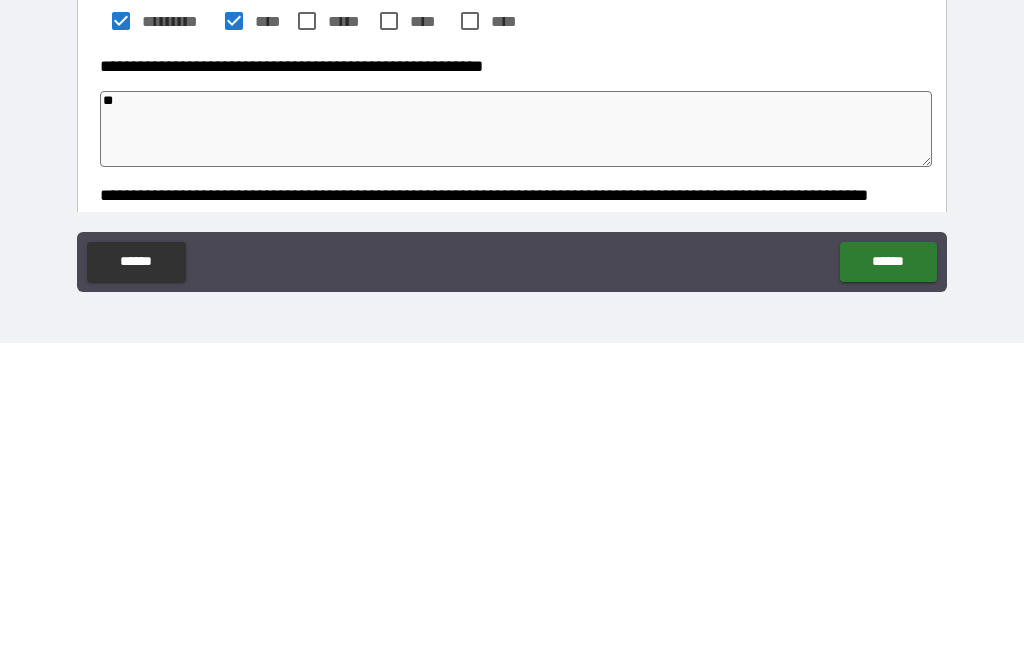 type on "*" 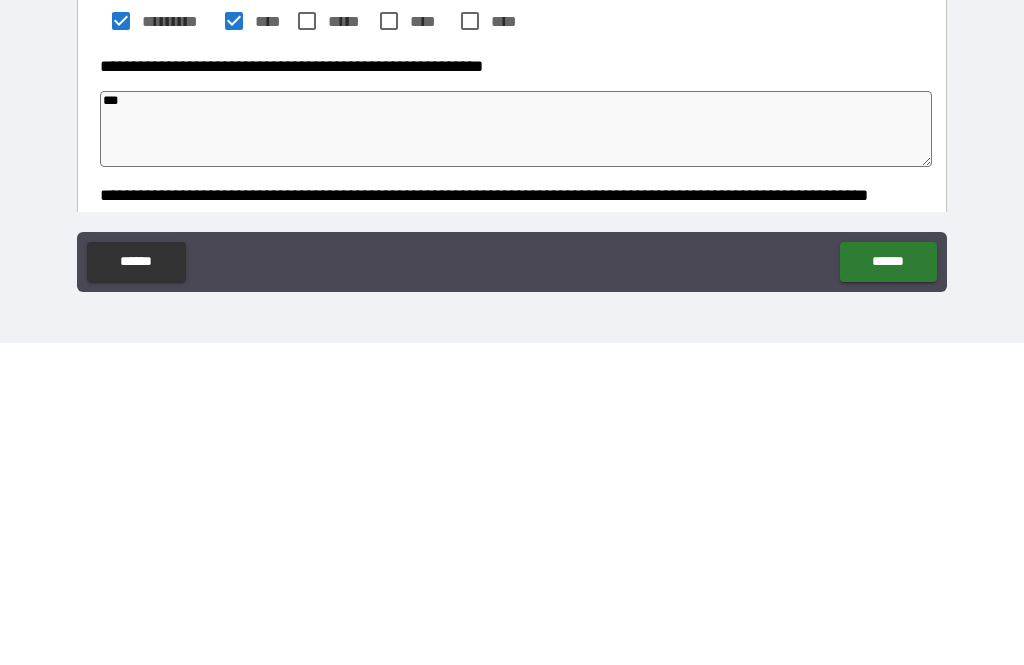 type on "*" 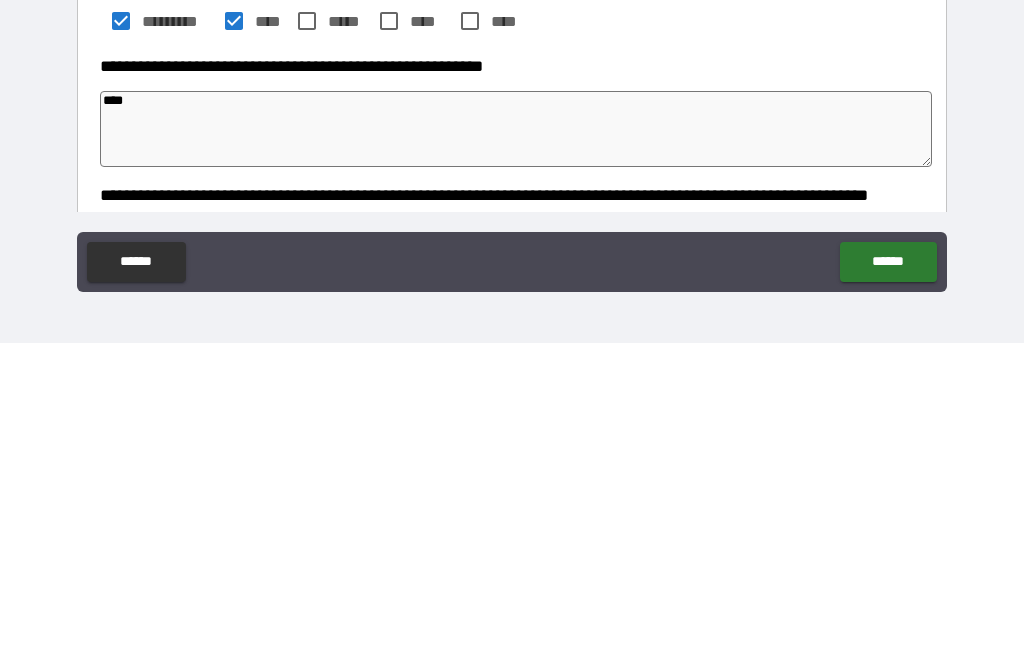 type on "*" 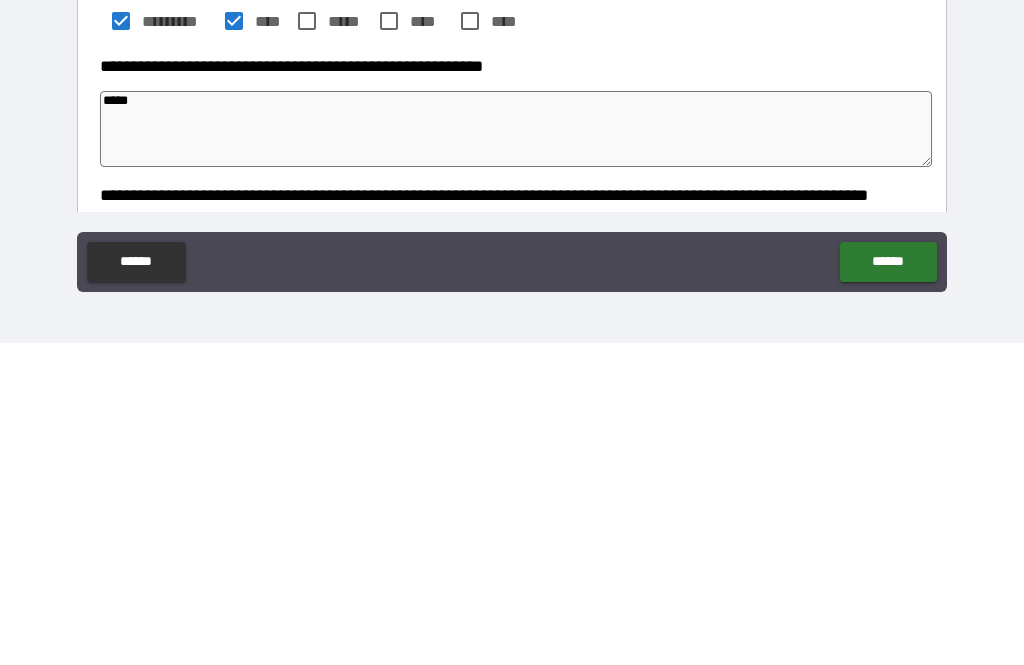 type on "*" 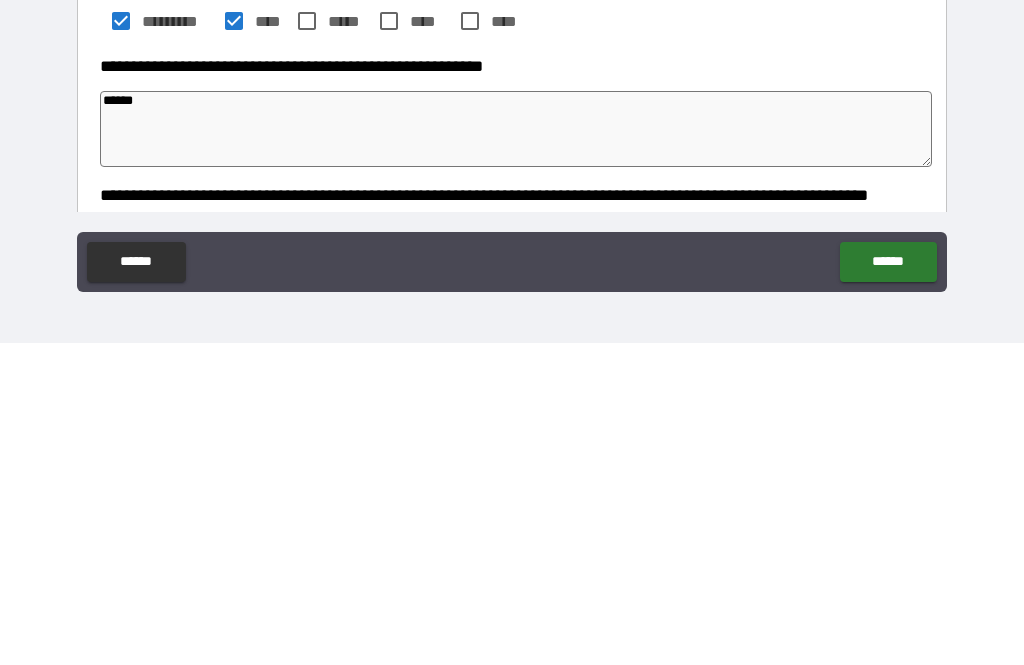 type on "*" 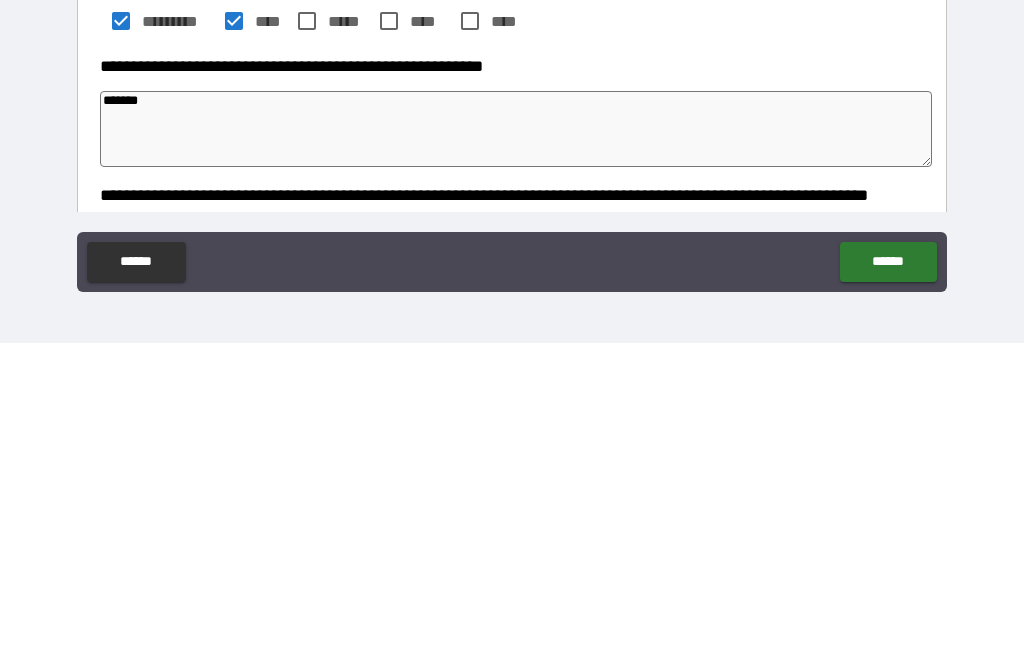 type on "*" 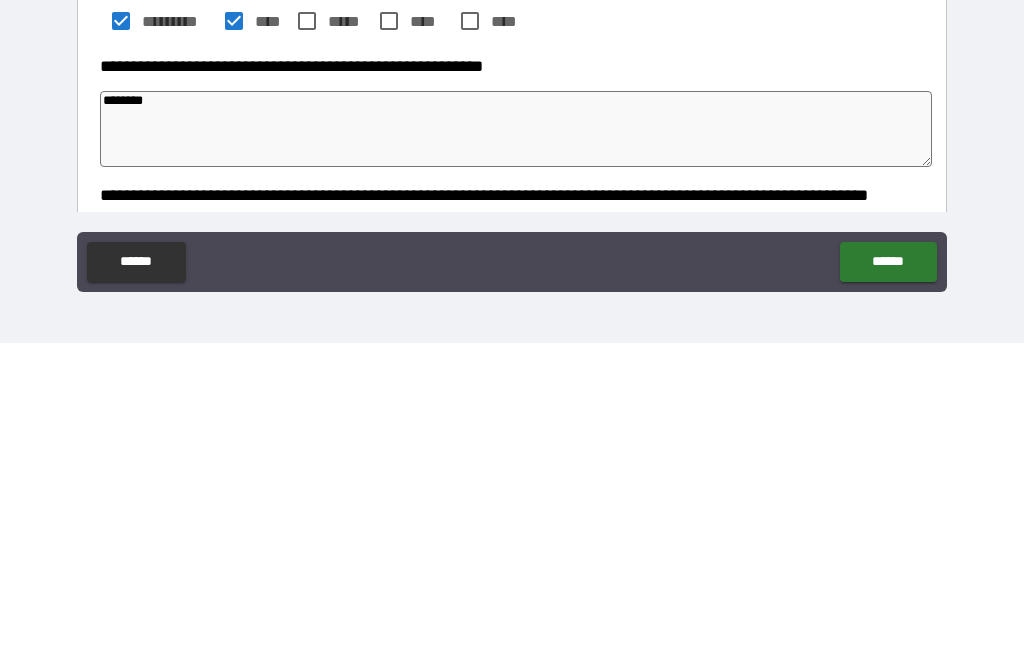 type on "*" 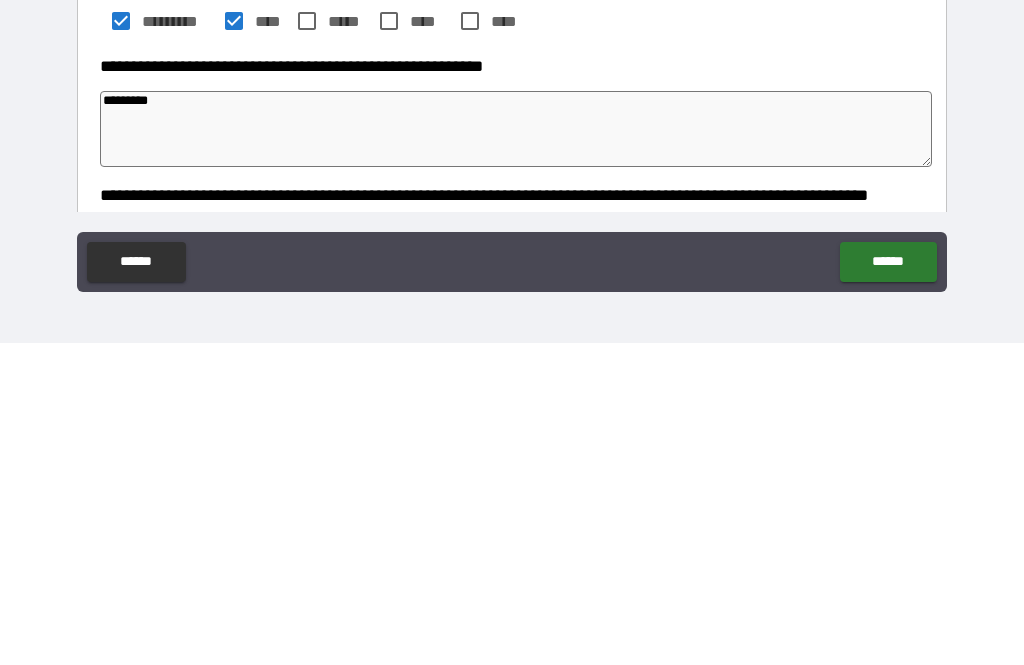 type on "*" 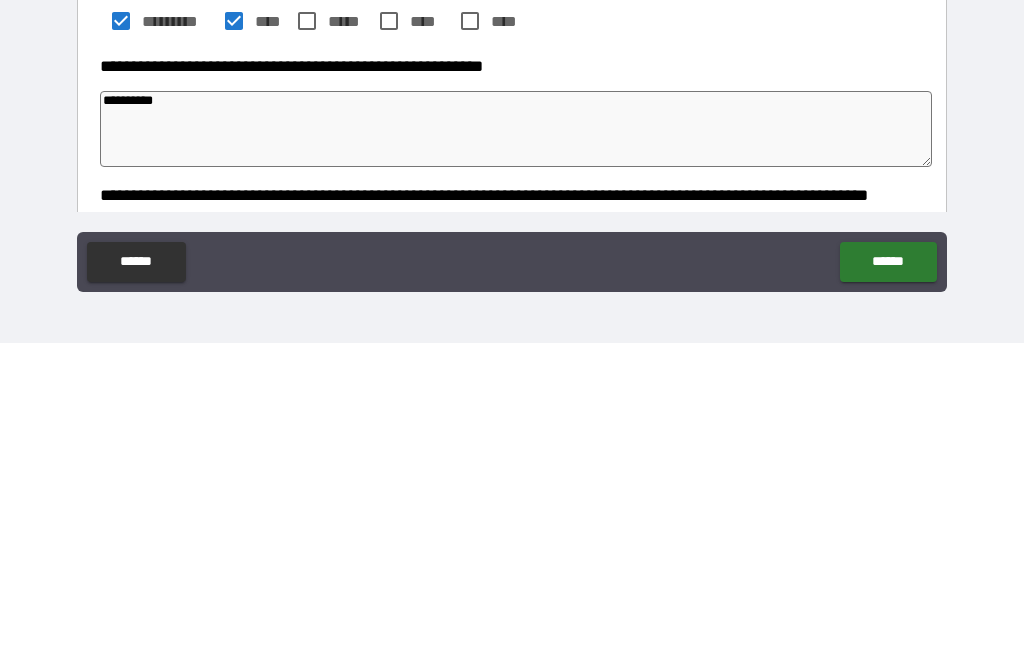 type on "*" 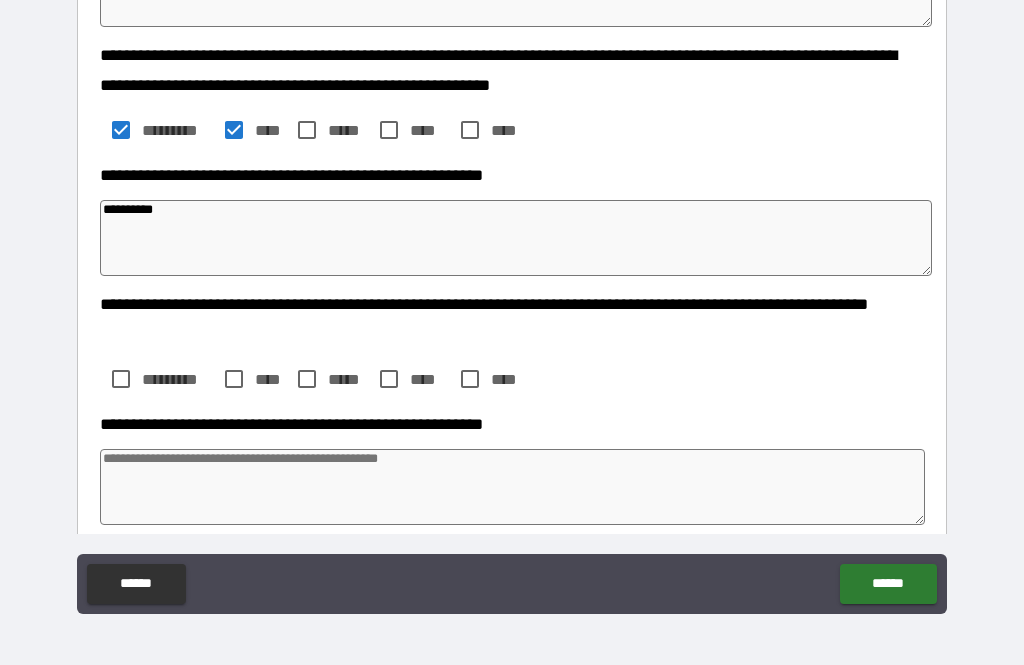 scroll, scrollTop: 600, scrollLeft: 0, axis: vertical 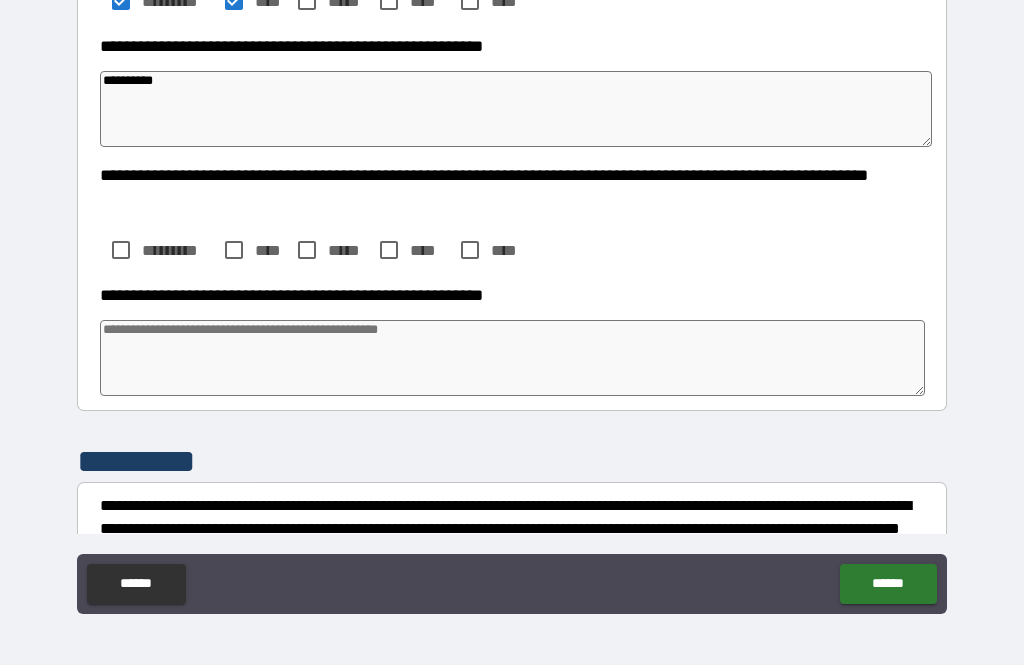 type on "**********" 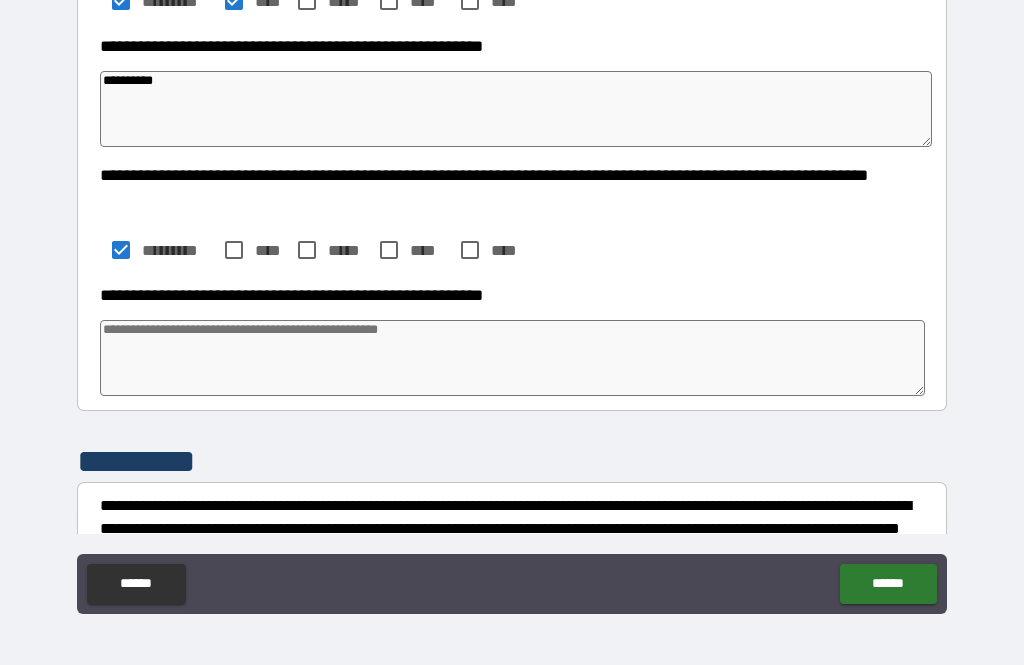 type on "*" 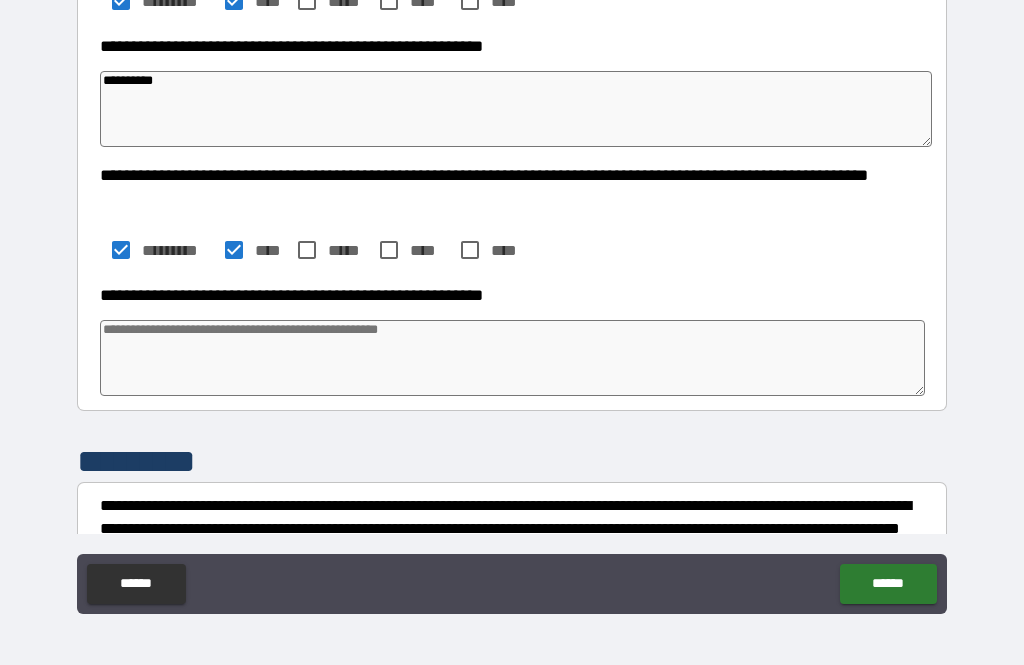 type on "*" 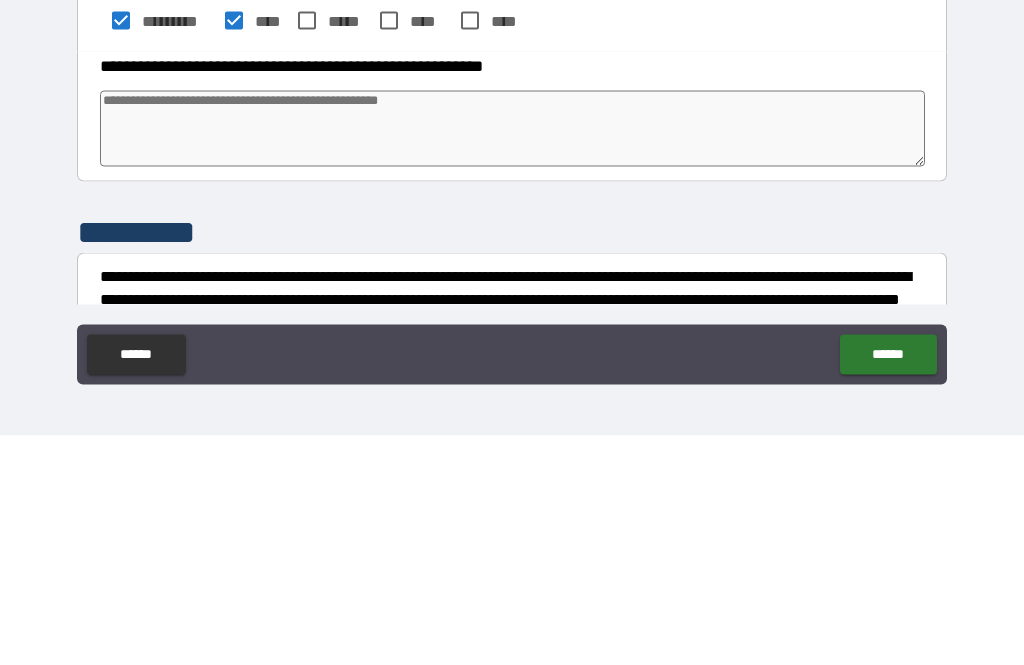 type on "*" 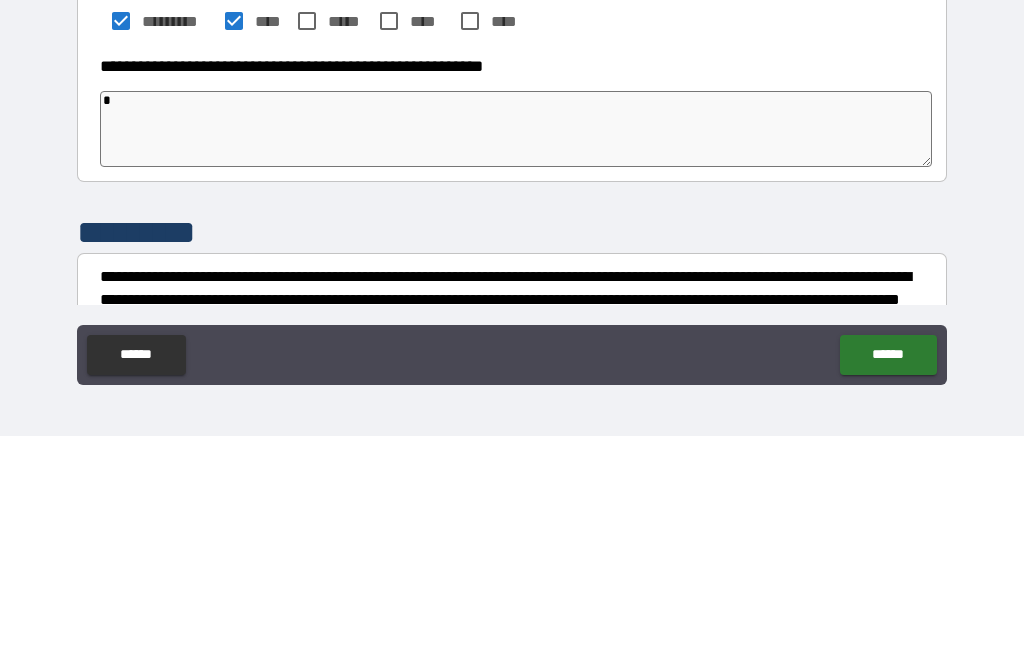 type on "*" 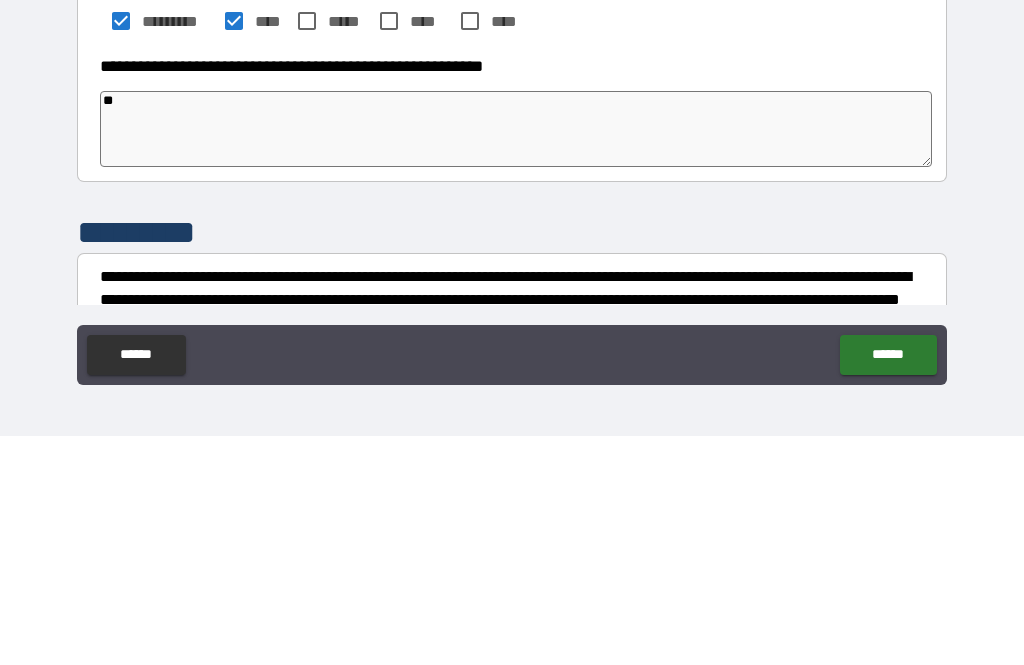 type on "*" 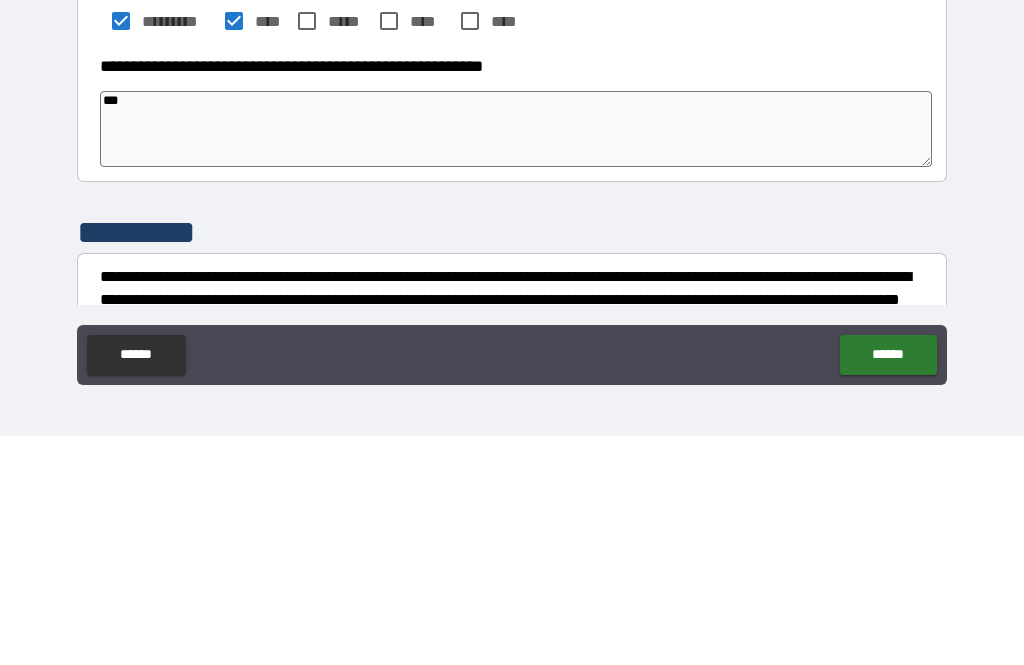 type on "*" 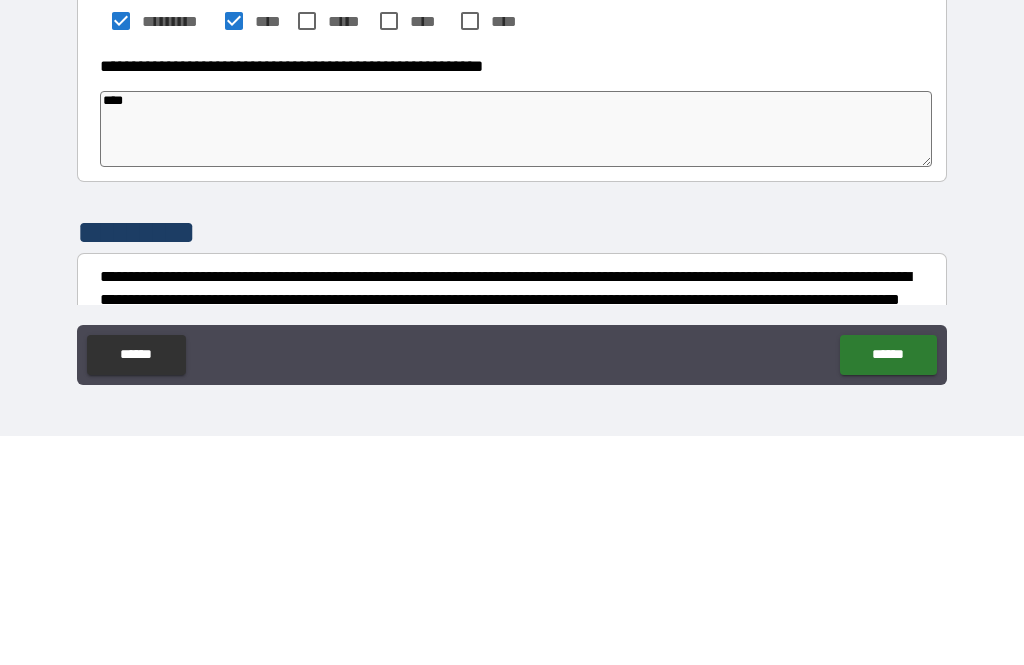 type on "*" 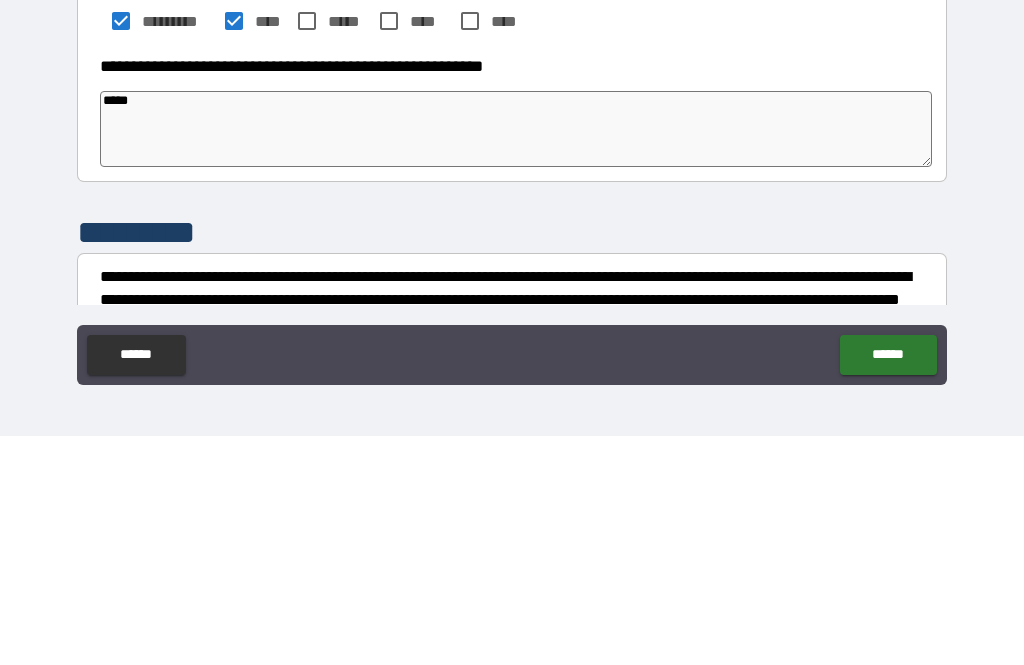 type on "*" 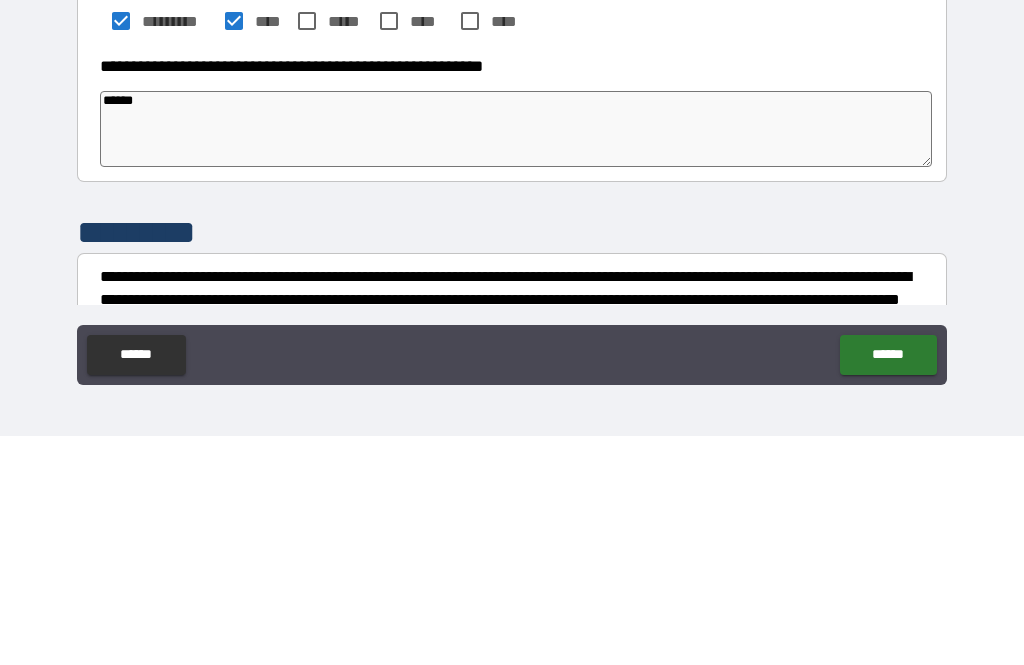 type 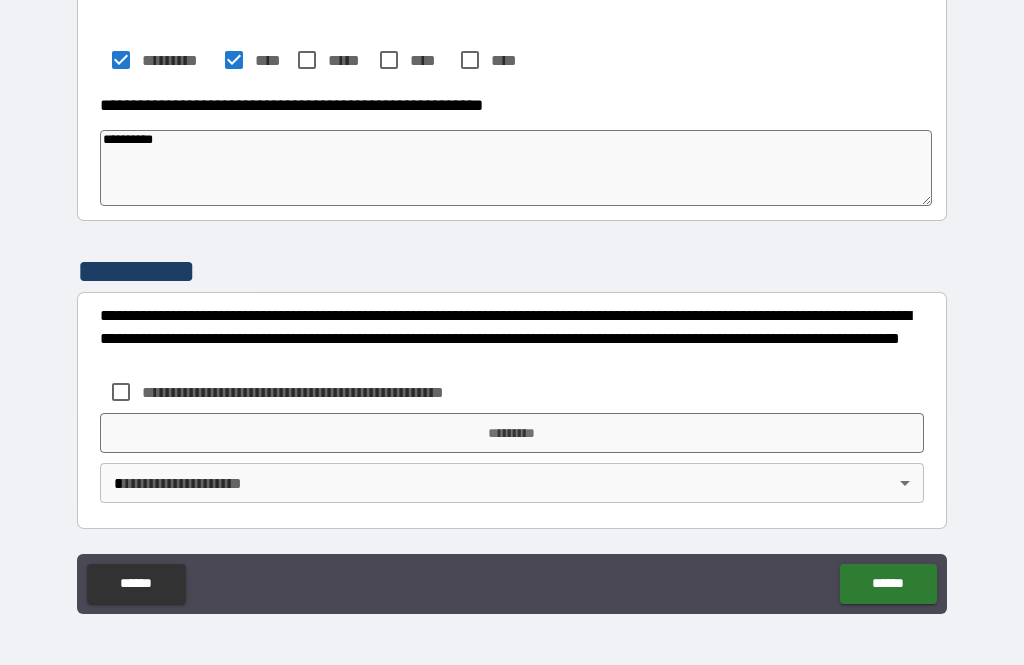 scroll, scrollTop: 790, scrollLeft: 0, axis: vertical 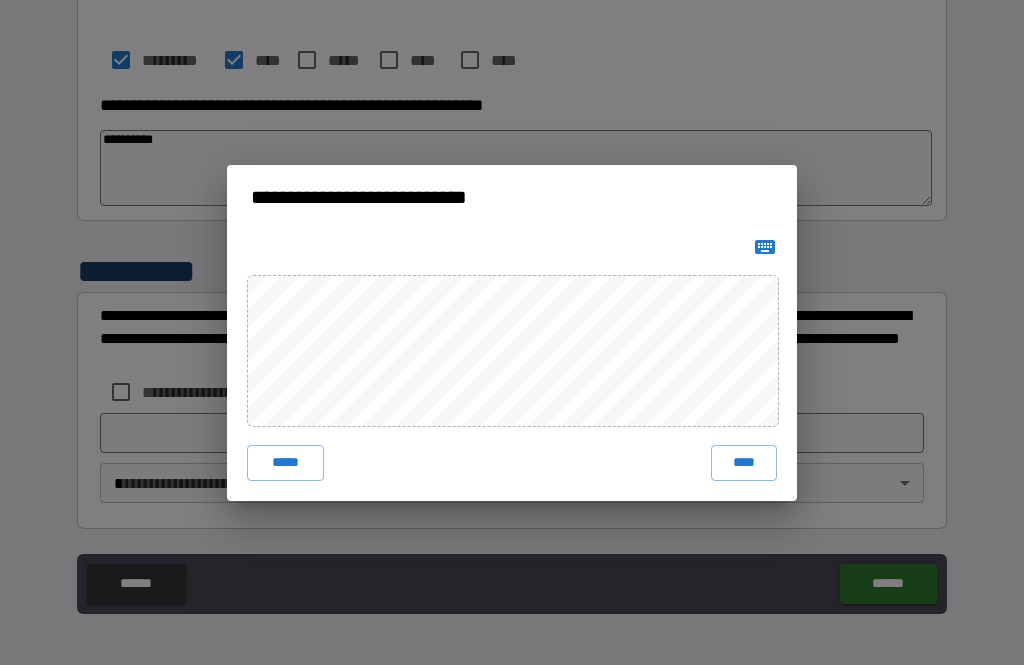 click on "****" at bounding box center [744, 463] 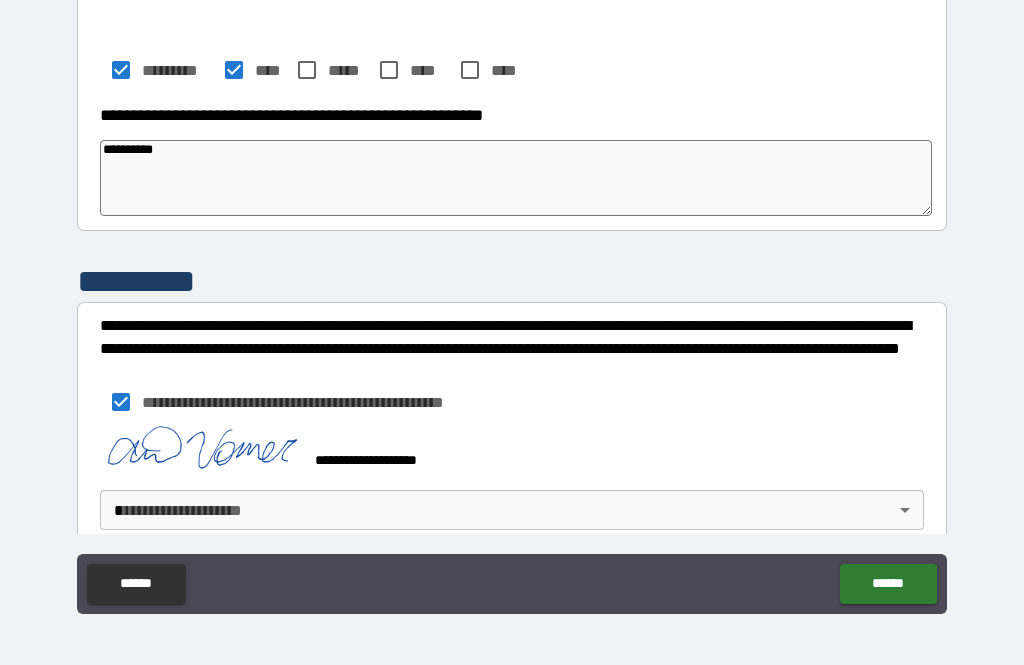 click on "[FIRST] [LAST] [STREET] [CITY], [STATE] [ZIP] [COUNTRY] [PHONE] [EMAIL] [SSN] [DLN] [CCNUM] [DOB] [AGE]" at bounding box center [512, 300] 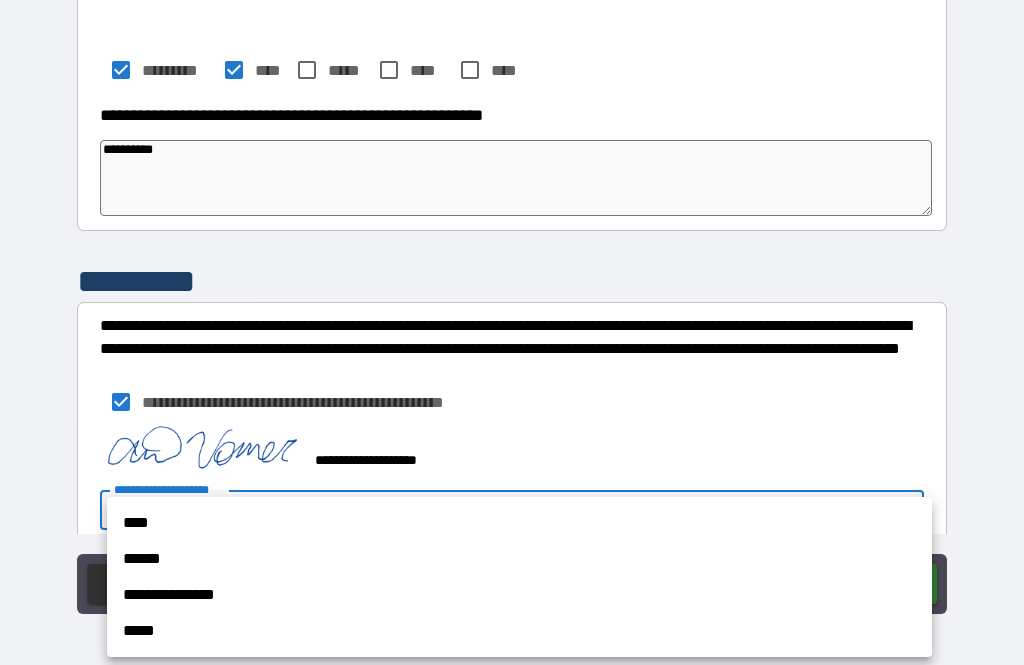 click on "****" at bounding box center [519, 523] 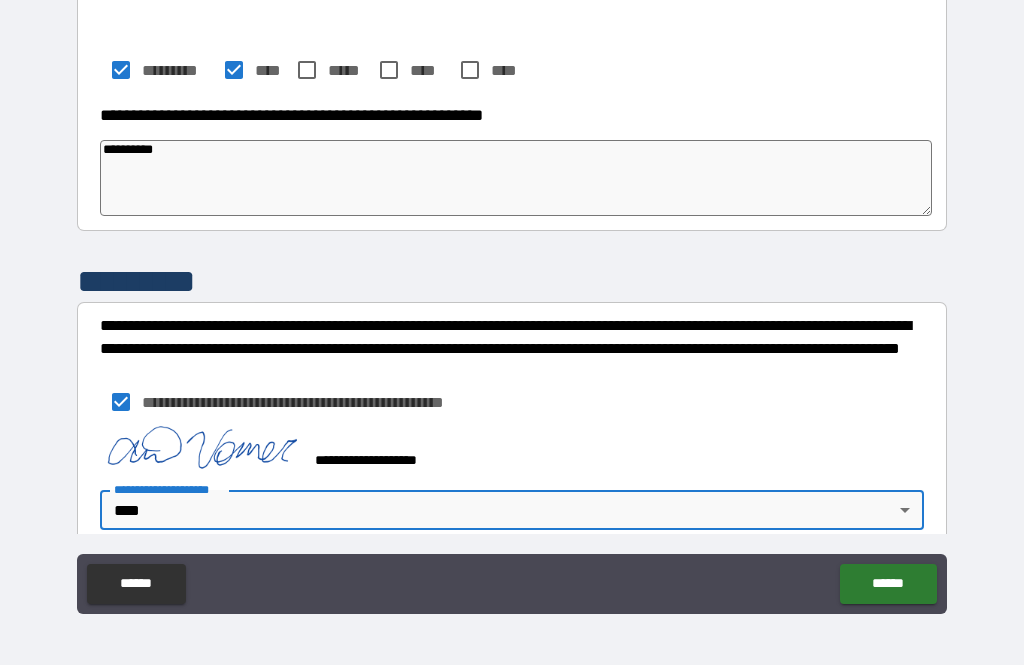 click on "******" at bounding box center (888, 584) 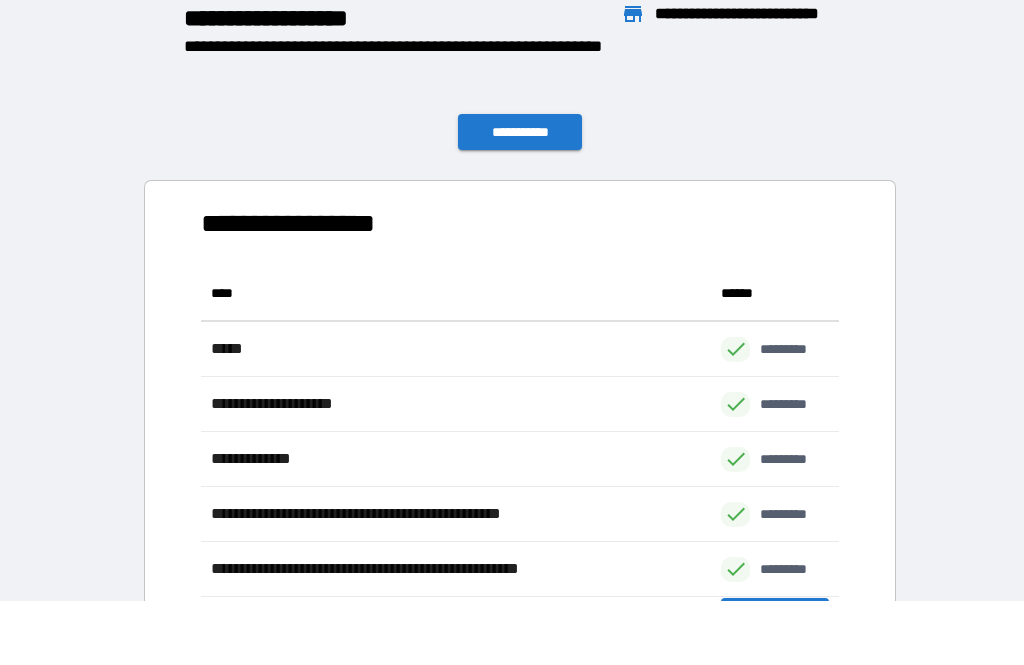 scroll, scrollTop: 1, scrollLeft: 1, axis: both 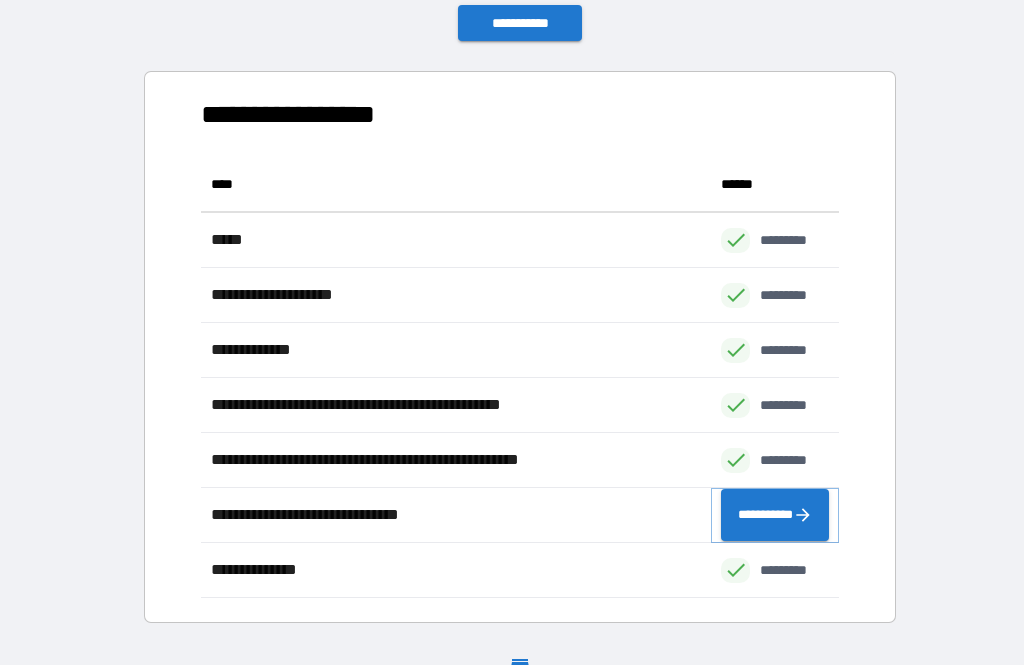 click on "**********" at bounding box center [775, 515] 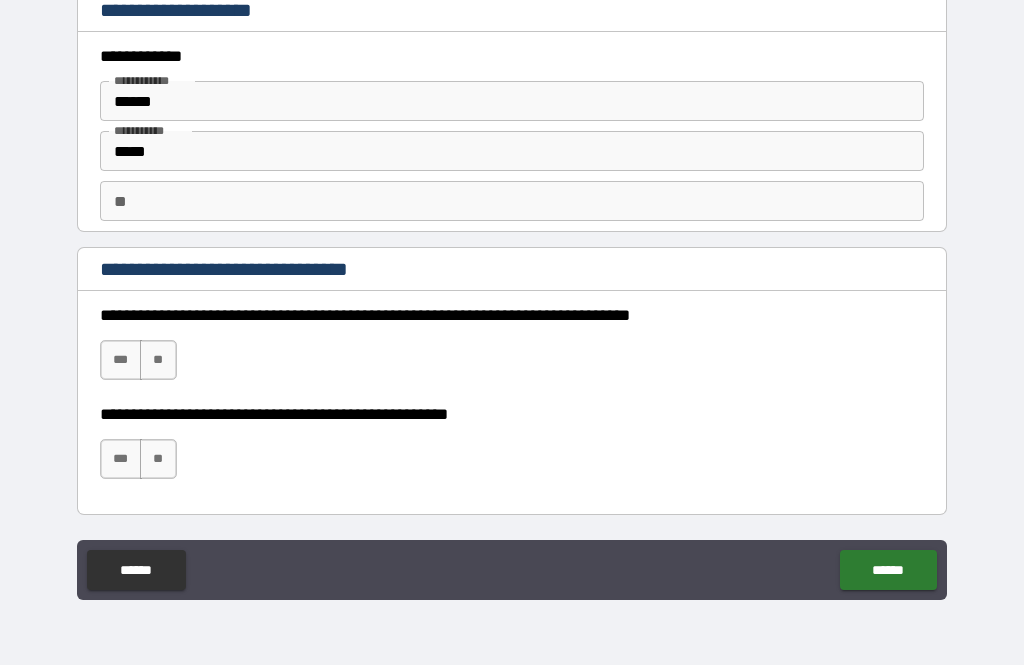 click on "**********" at bounding box center (512, 350) 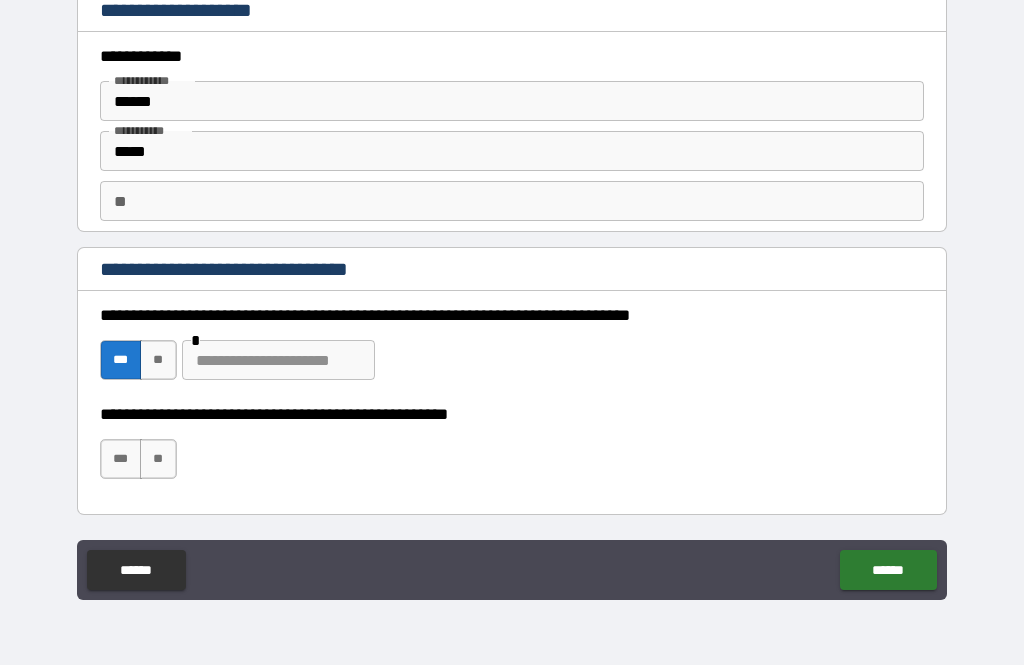 click at bounding box center [278, 360] 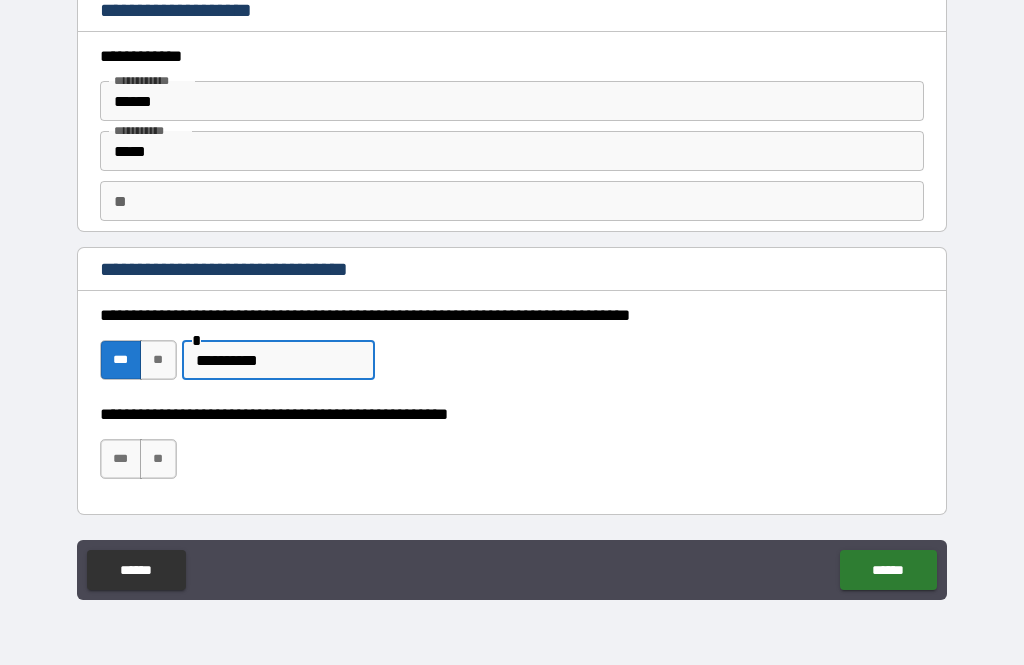 click on "***" at bounding box center [121, 459] 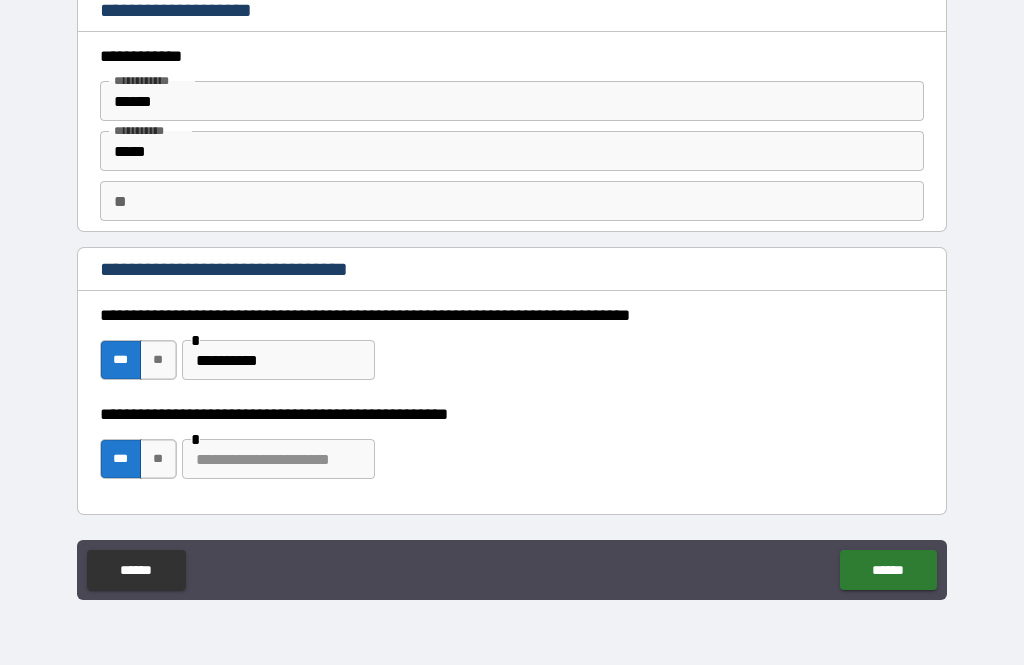 click at bounding box center (278, 459) 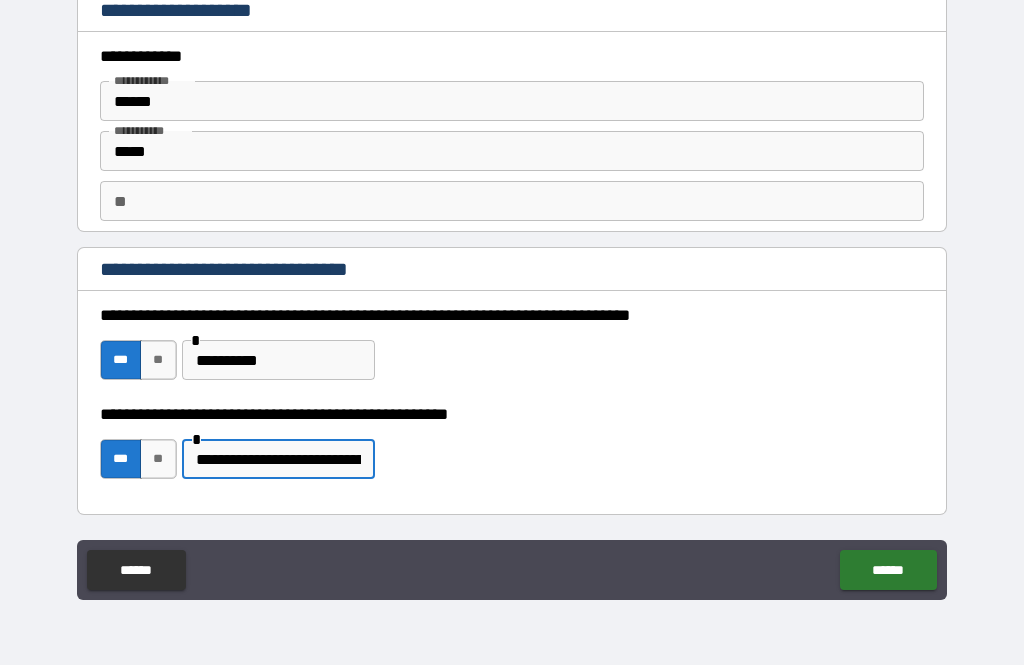 click on "**********" at bounding box center (278, 459) 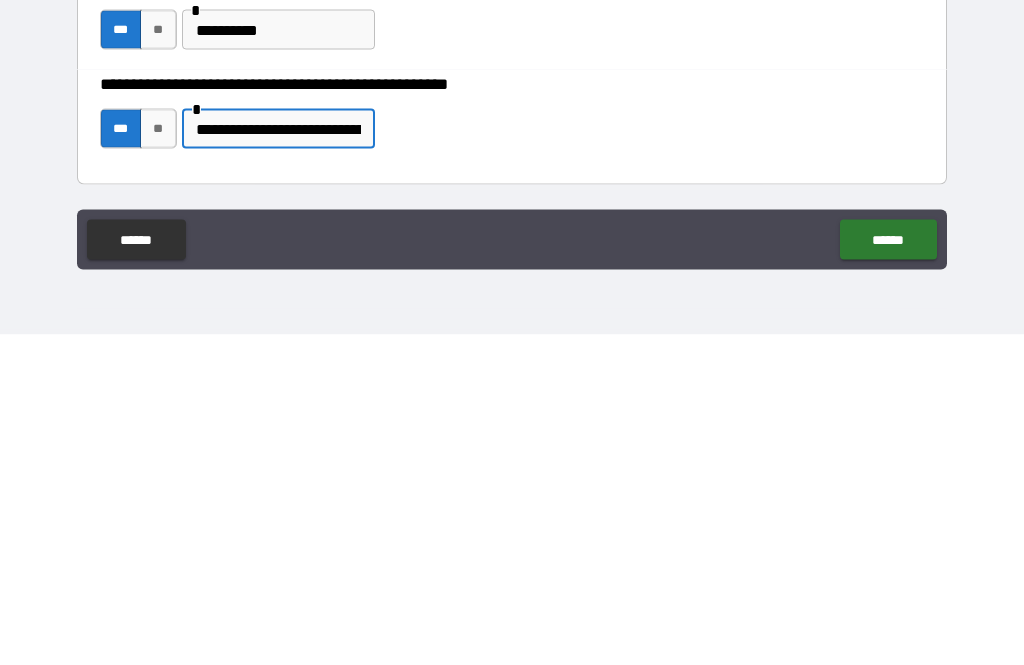 click on "******" at bounding box center [888, 570] 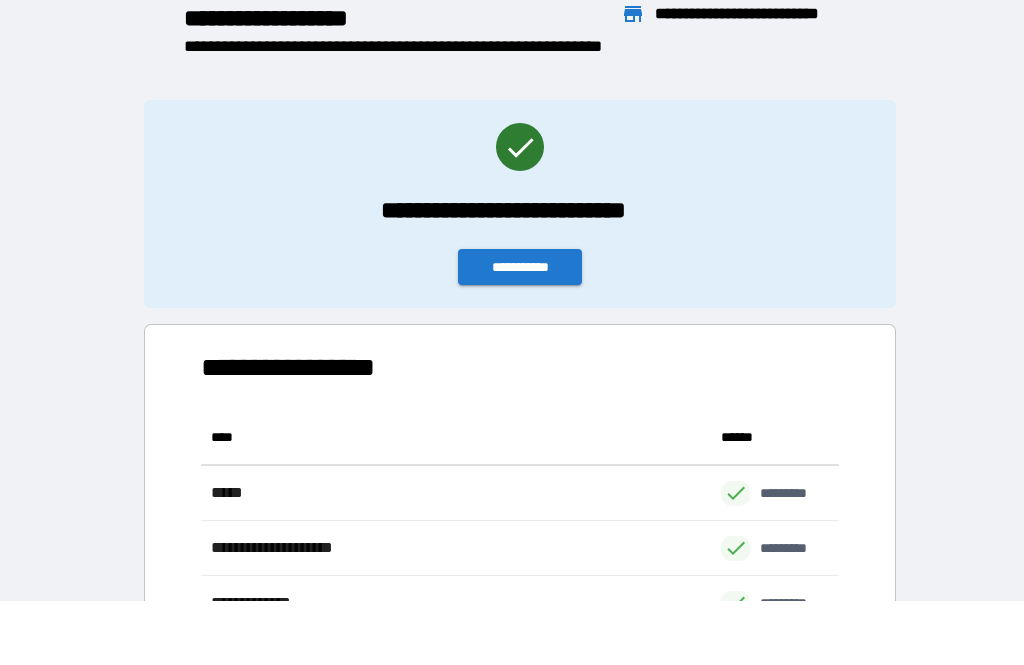 scroll, scrollTop: 441, scrollLeft: 638, axis: both 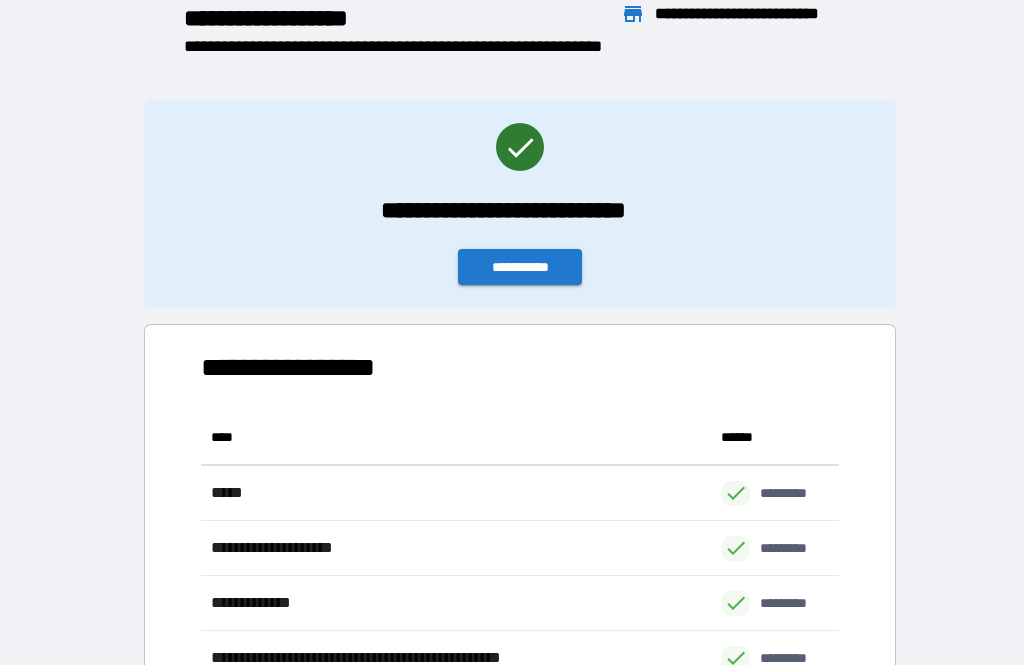 click on "**********" at bounding box center (520, 267) 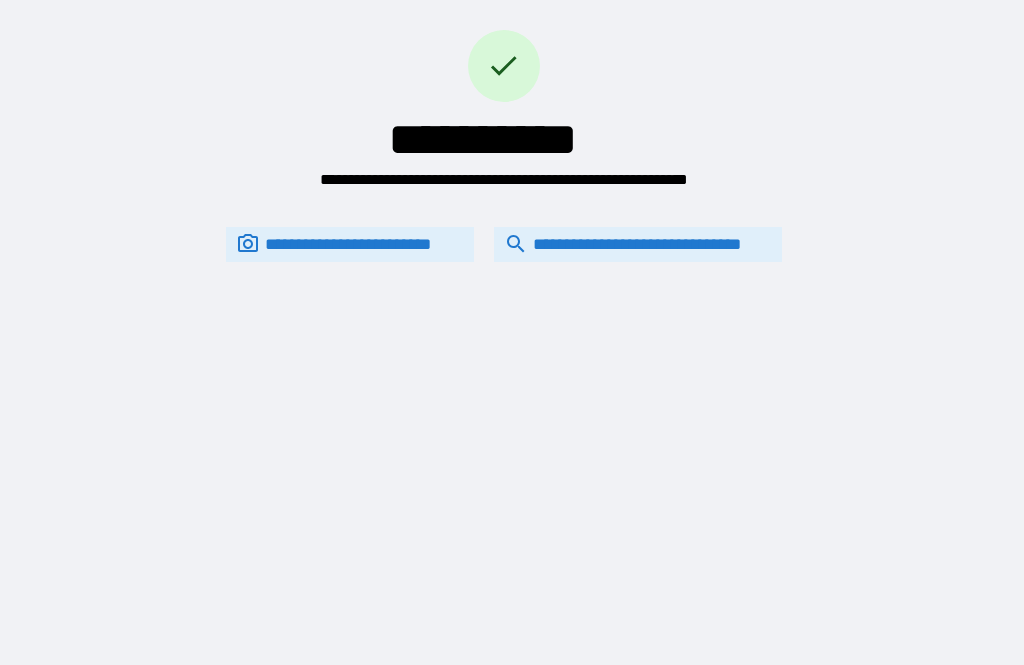 click on "**********" at bounding box center [638, 244] 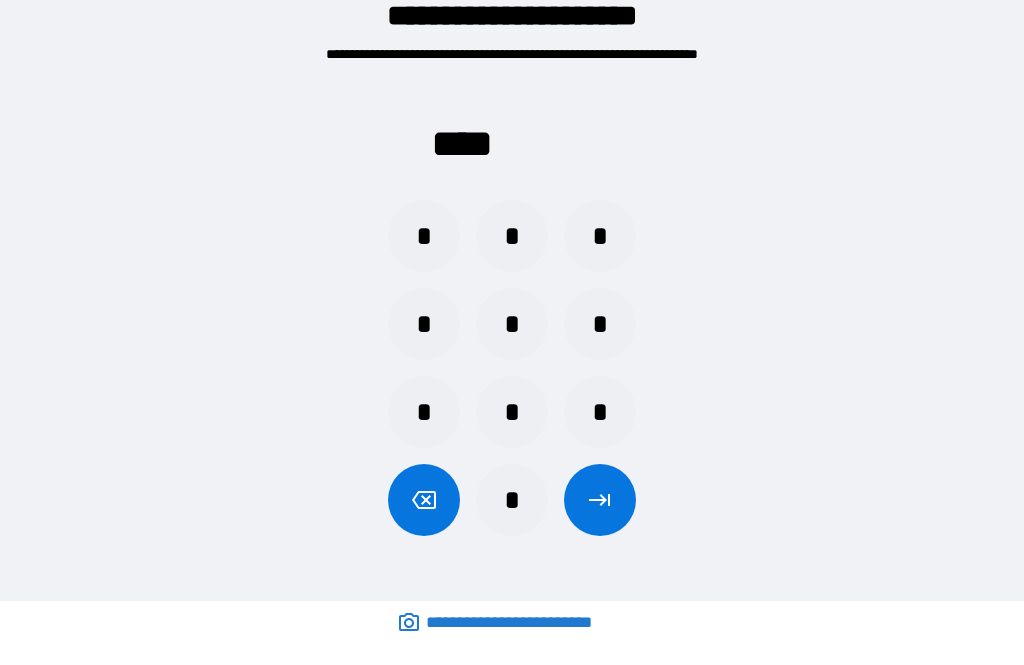 click on "*" at bounding box center [512, 412] 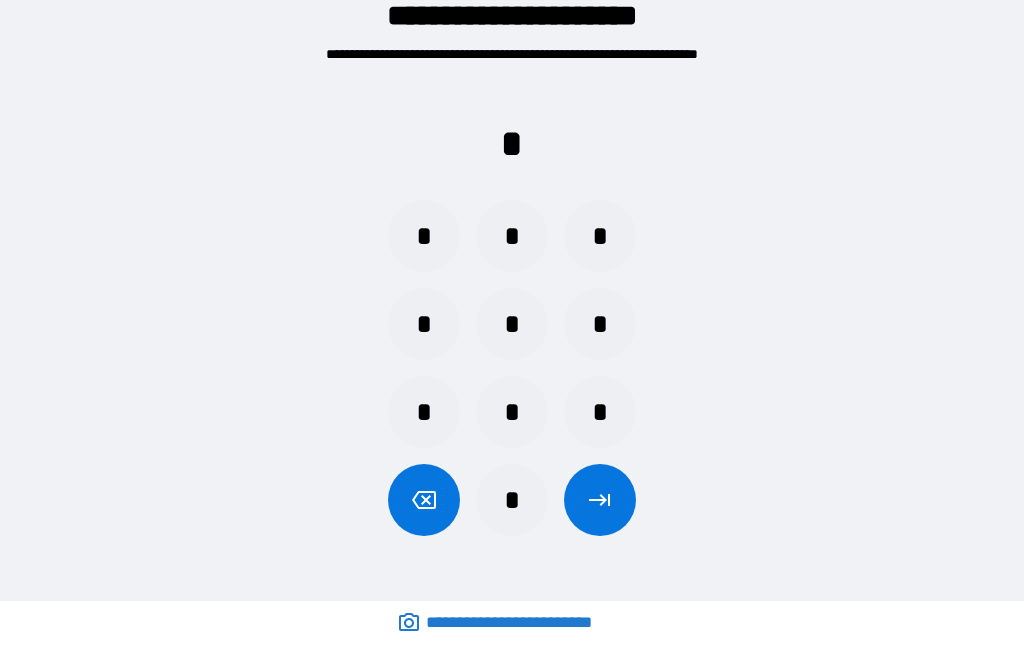 click on "*" at bounding box center (512, 412) 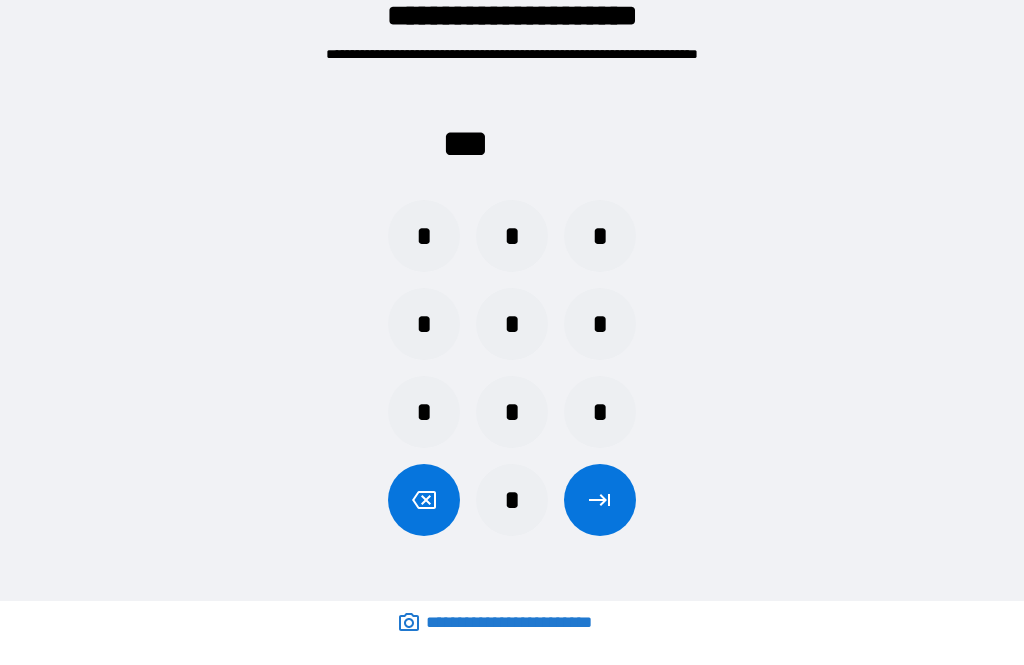 click on "*" at bounding box center (512, 500) 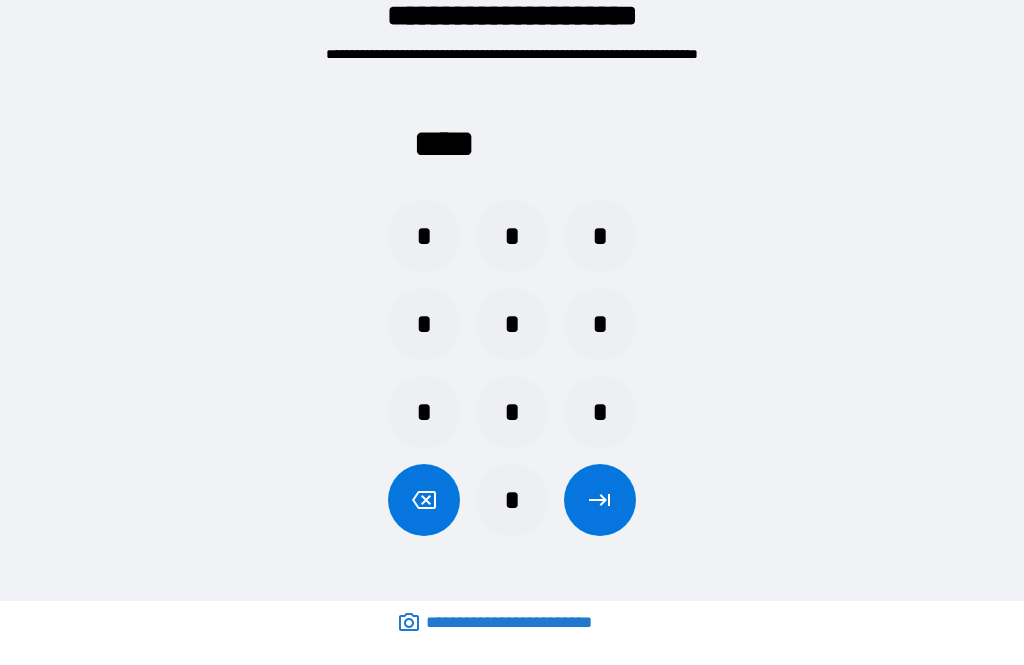 click on "**** * * * * * * * * * *" at bounding box center [512, 304] 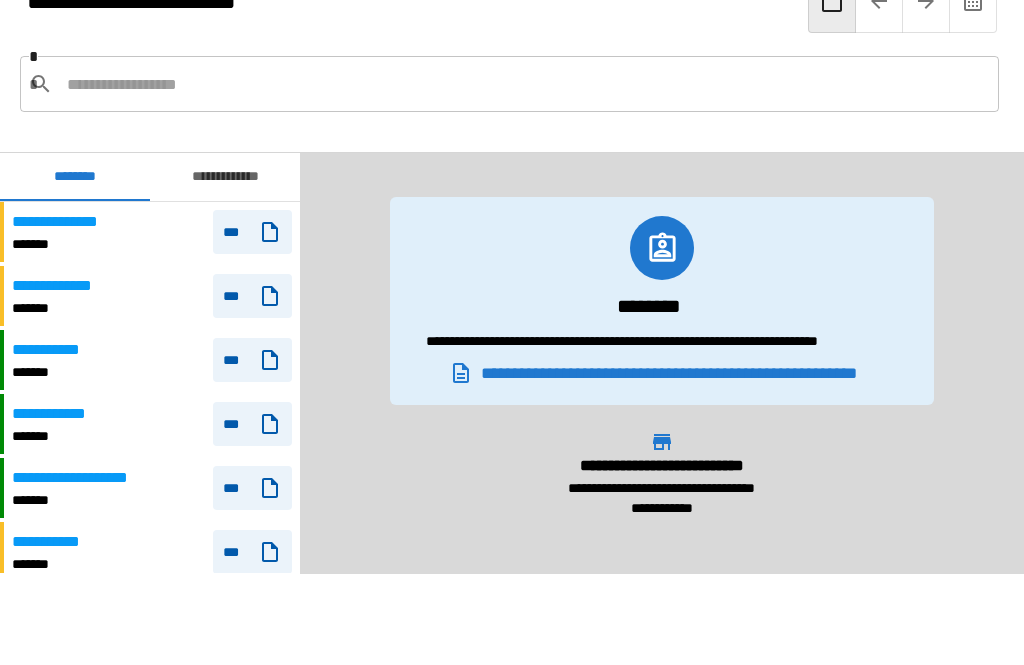 scroll, scrollTop: 240, scrollLeft: 0, axis: vertical 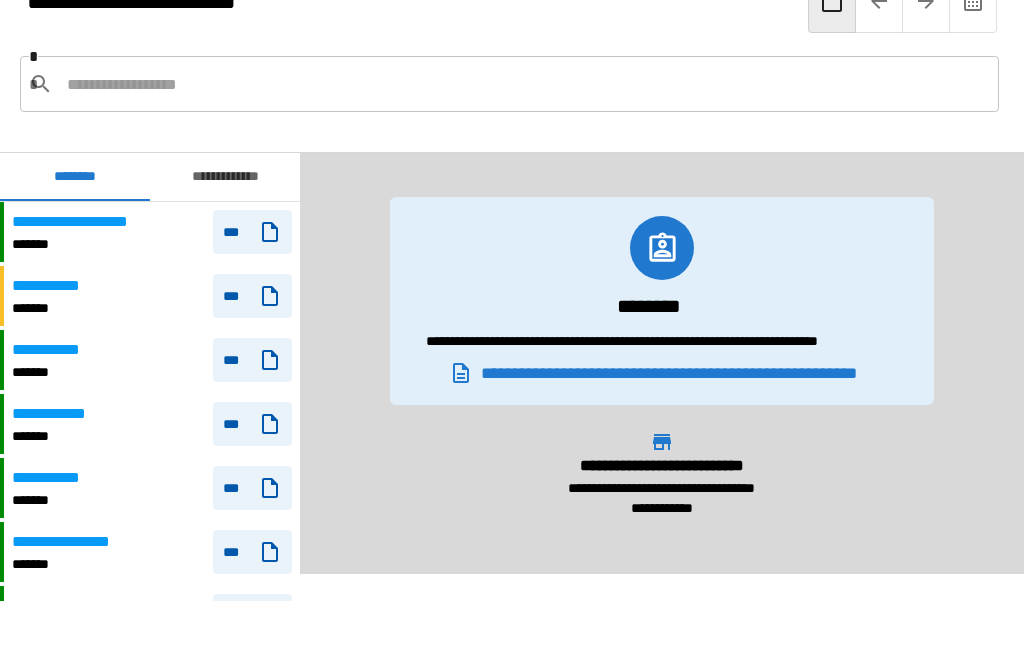click on "**********" at bounding box center (152, 360) 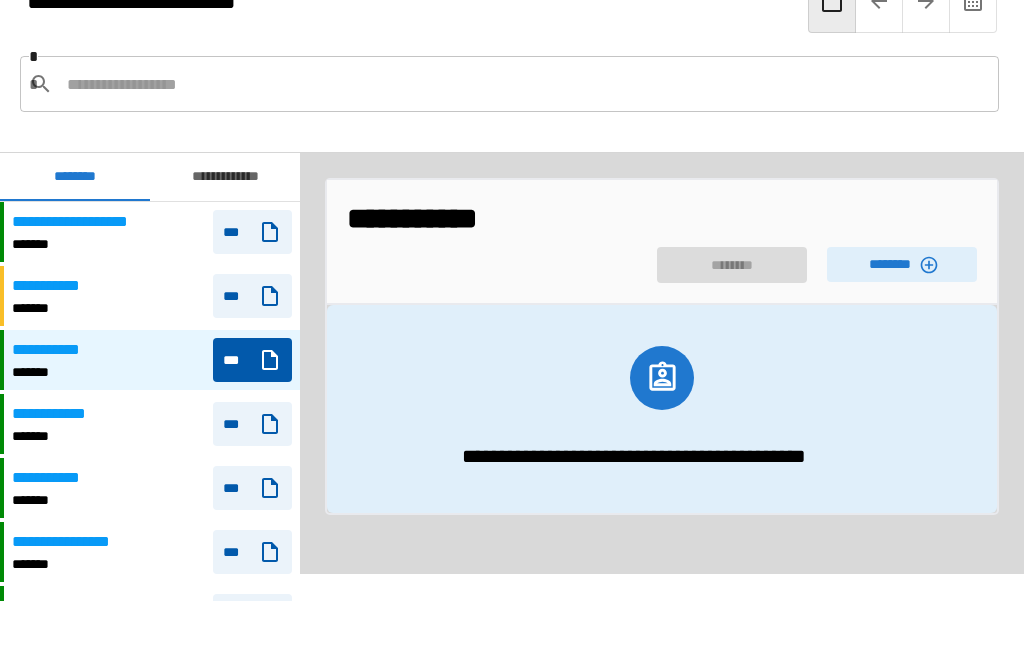 click 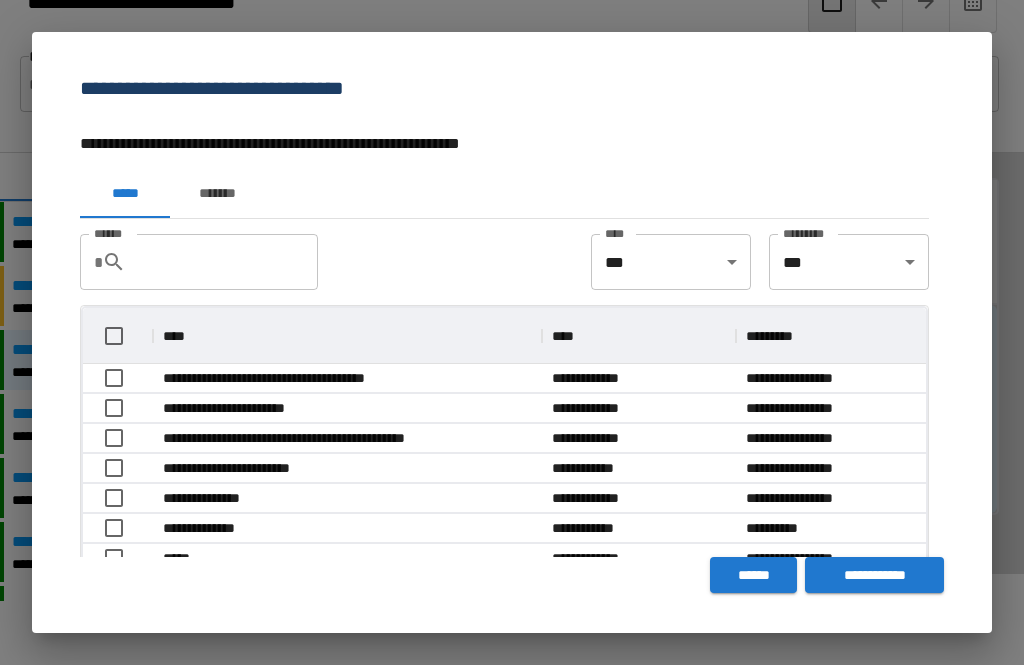 scroll, scrollTop: 1, scrollLeft: 1, axis: both 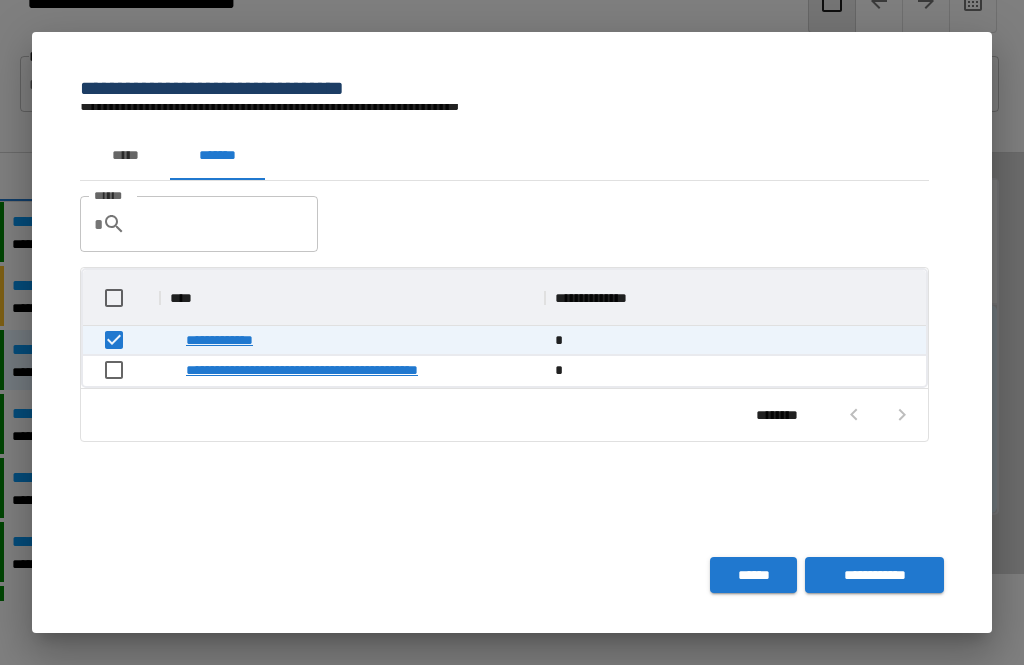 click on "**********" at bounding box center (874, 575) 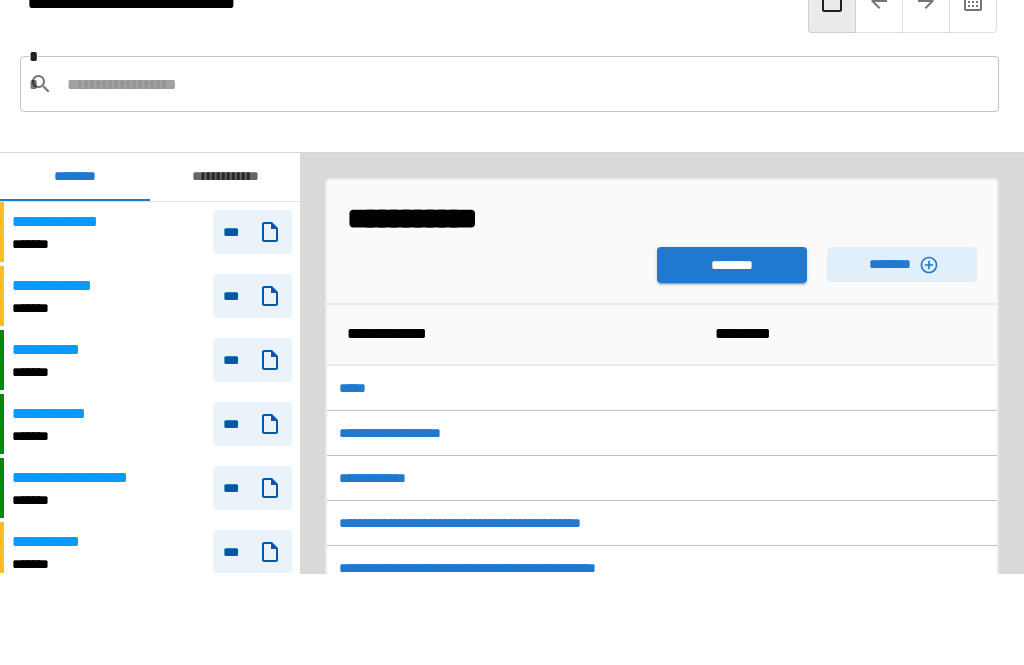 scroll, scrollTop: 240, scrollLeft: 0, axis: vertical 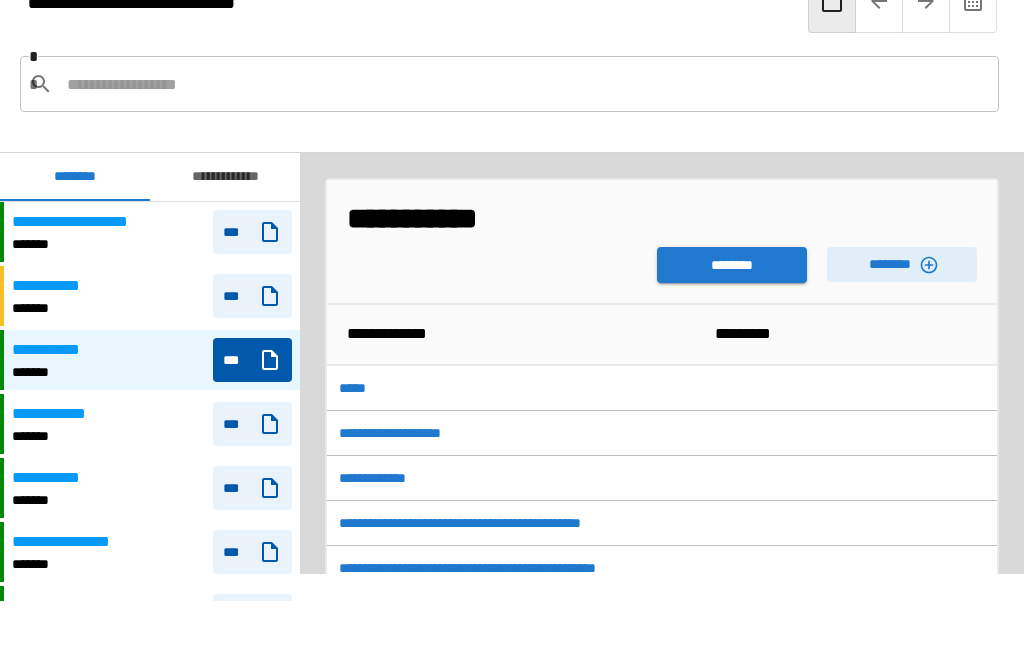 click on "********" at bounding box center [732, 265] 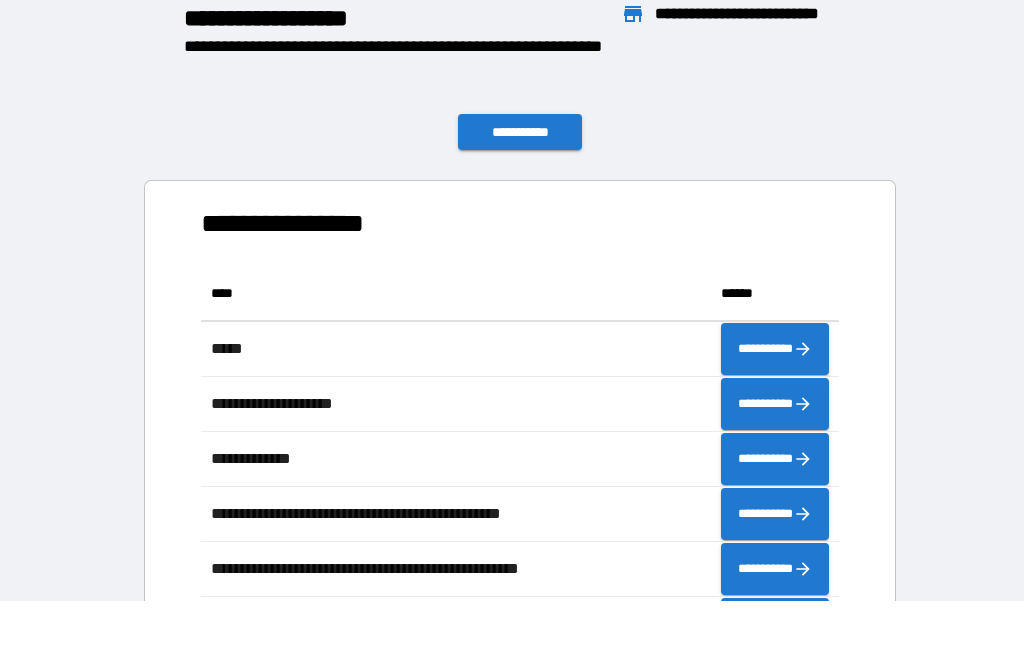 scroll, scrollTop: 386, scrollLeft: 638, axis: both 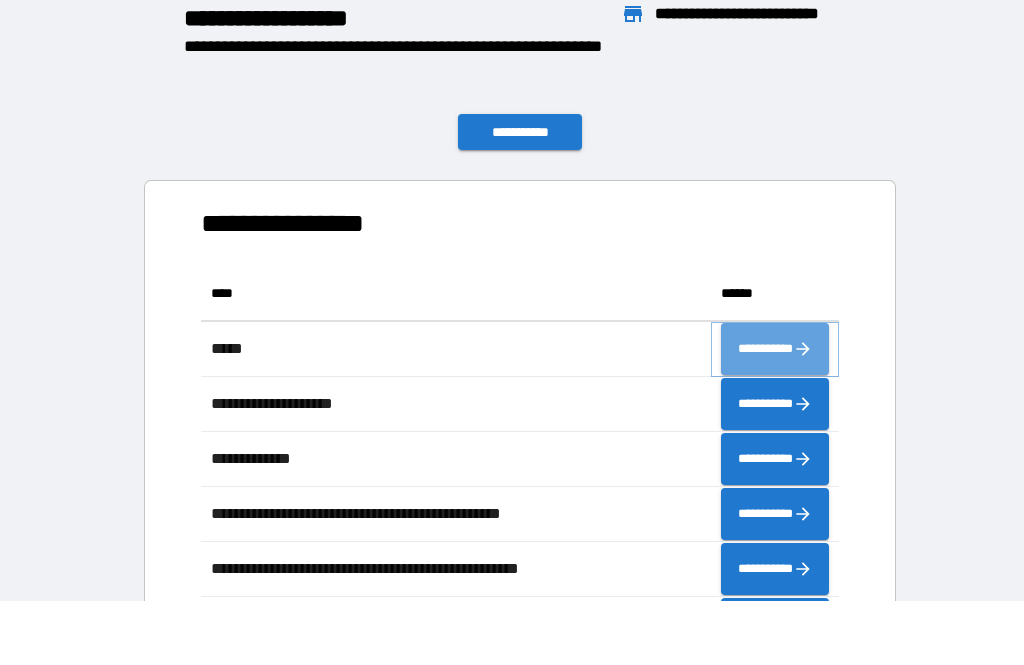 click 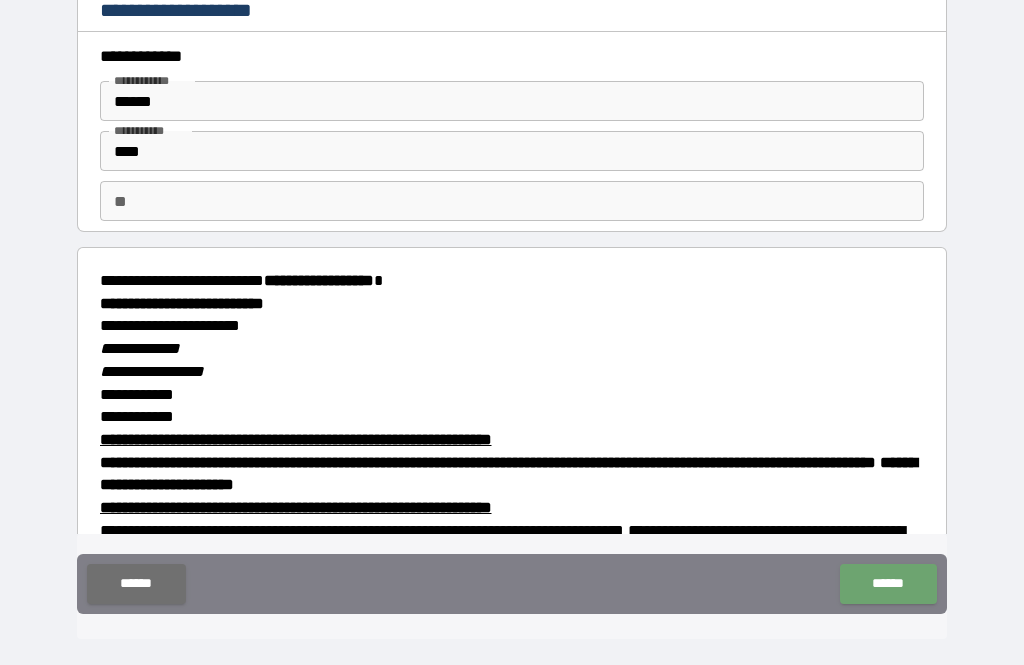 click on "******" at bounding box center [888, 584] 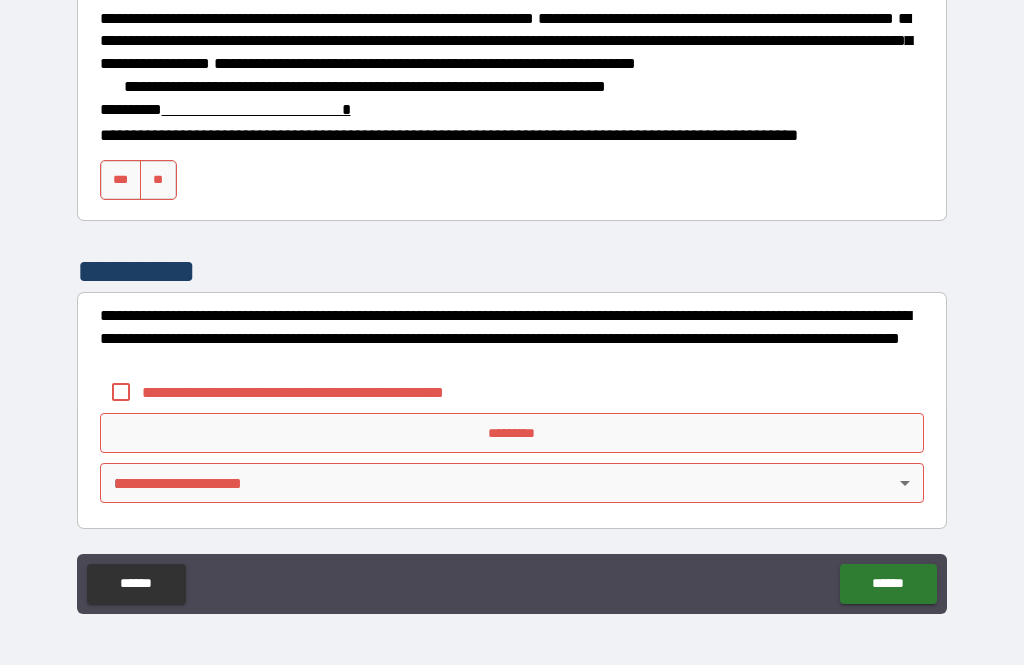 scroll, scrollTop: 3077, scrollLeft: 0, axis: vertical 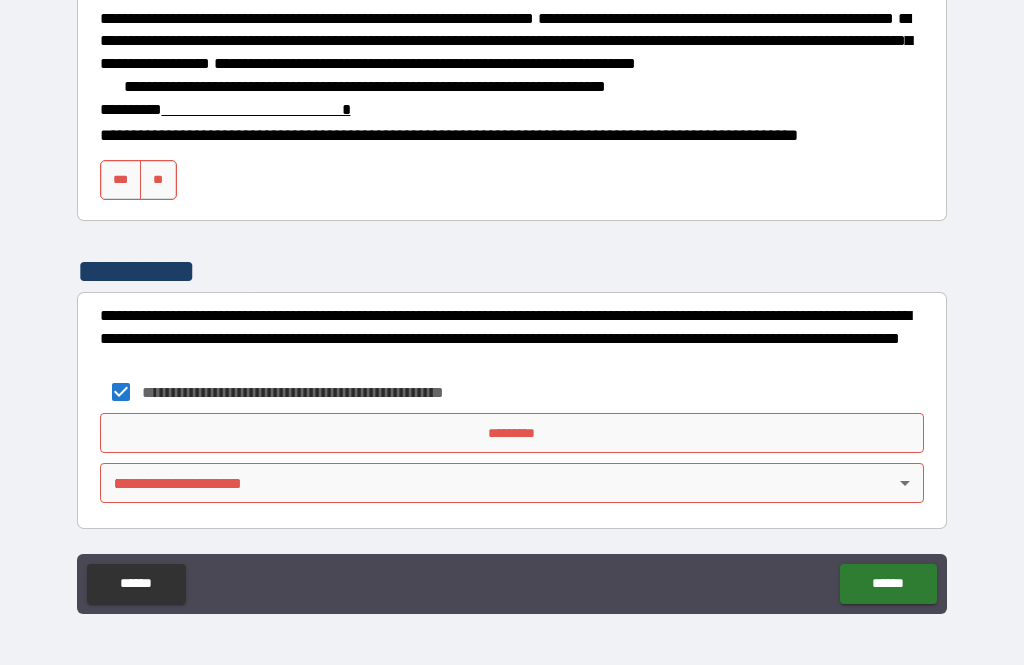 click on "*********" at bounding box center (512, 433) 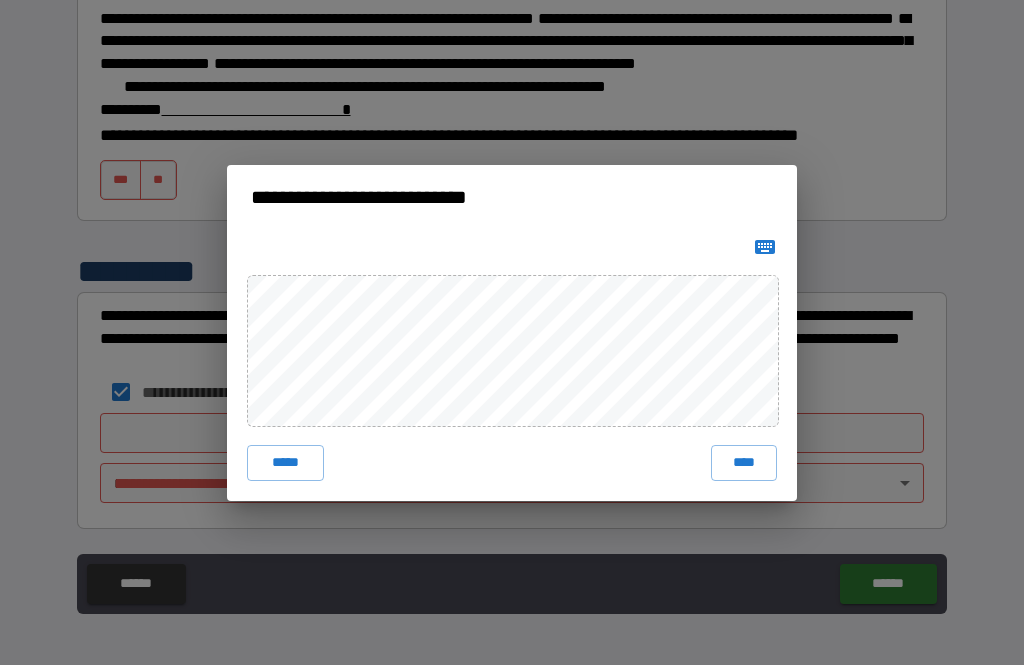 click on "****" at bounding box center (744, 463) 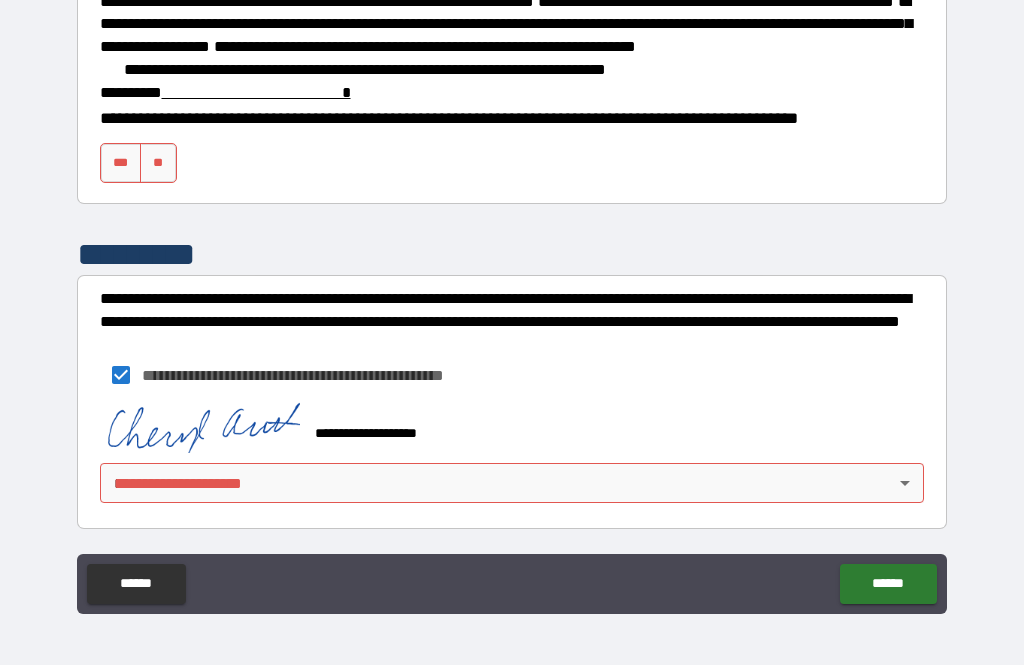 click on "[FIRST] [LAST] [STREET] [CITY], [STATE] [ZIP] [COUNTRY] [PHONE] [EMAIL] [SSN] [DLN] [CCNUM] [DOB] [AGE]" at bounding box center [512, 300] 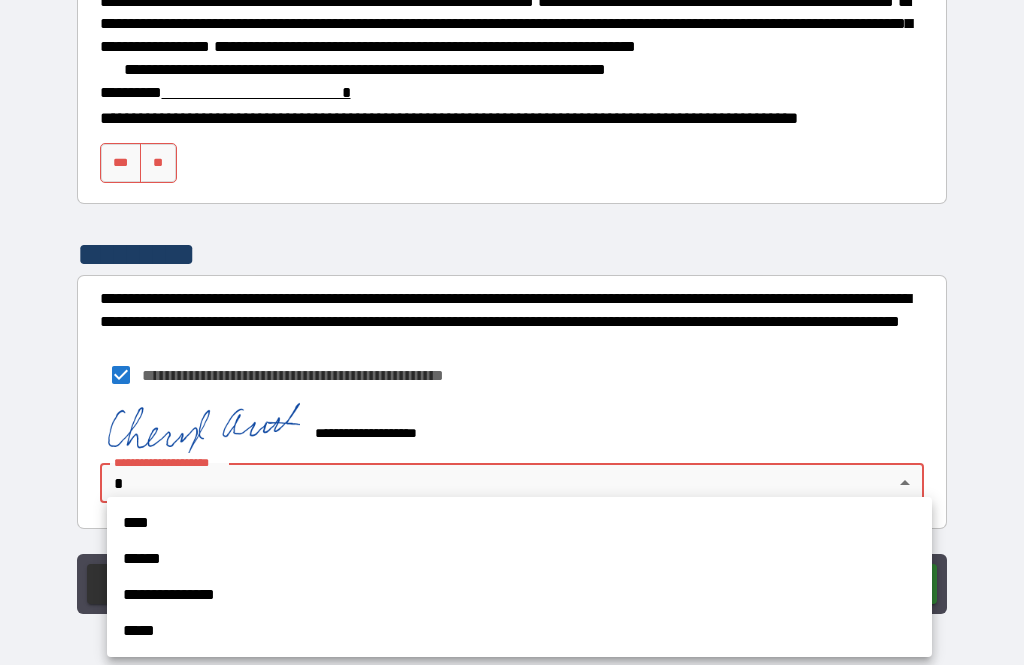 click on "****" at bounding box center (519, 523) 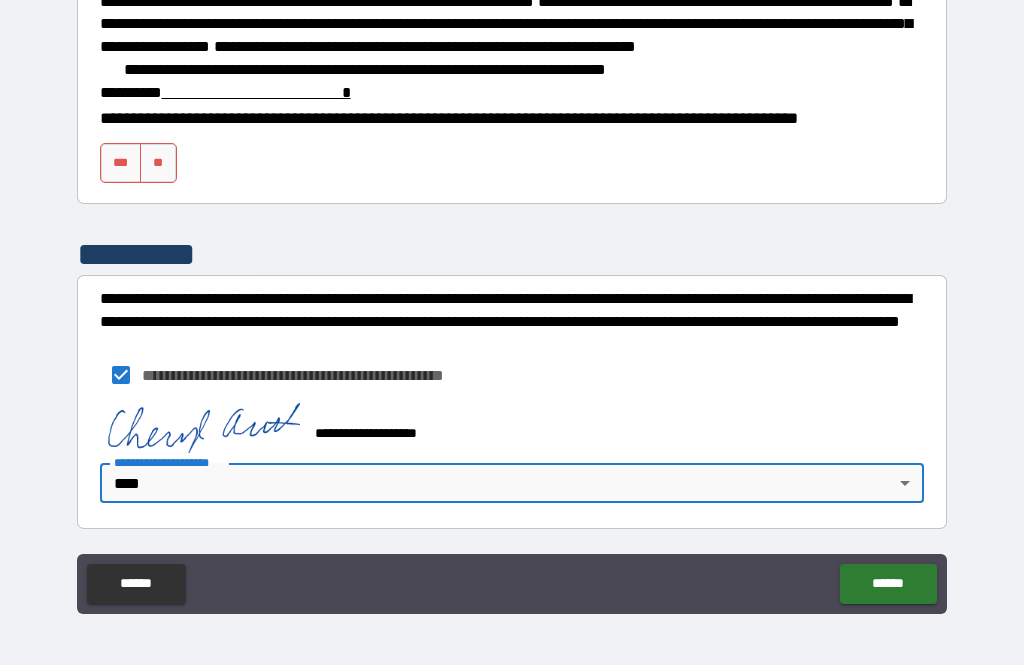 click on "******" at bounding box center (888, 584) 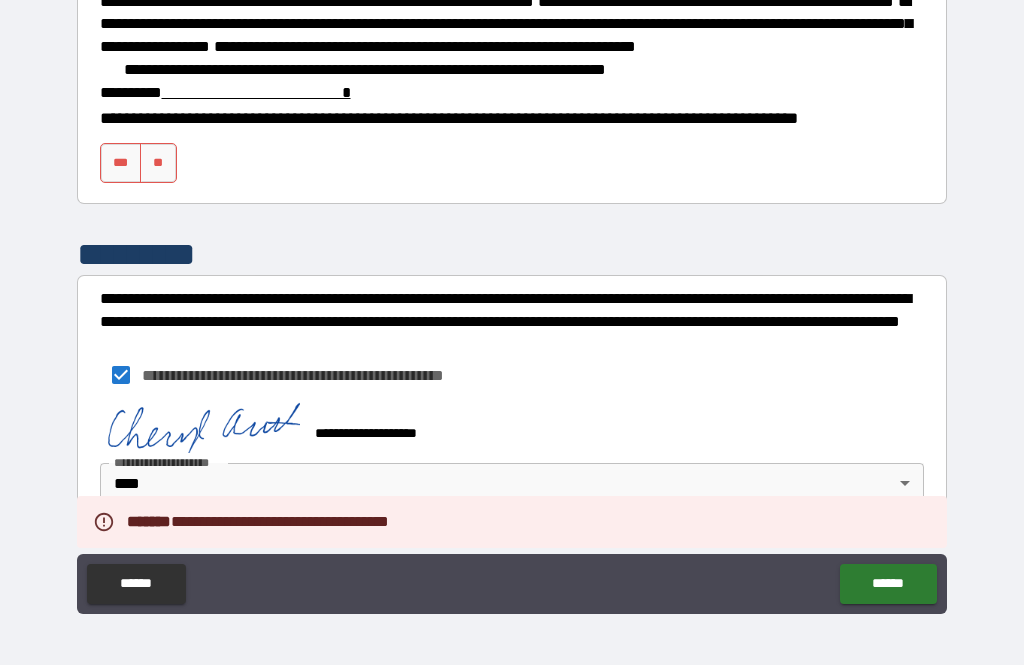 scroll, scrollTop: 3031, scrollLeft: 0, axis: vertical 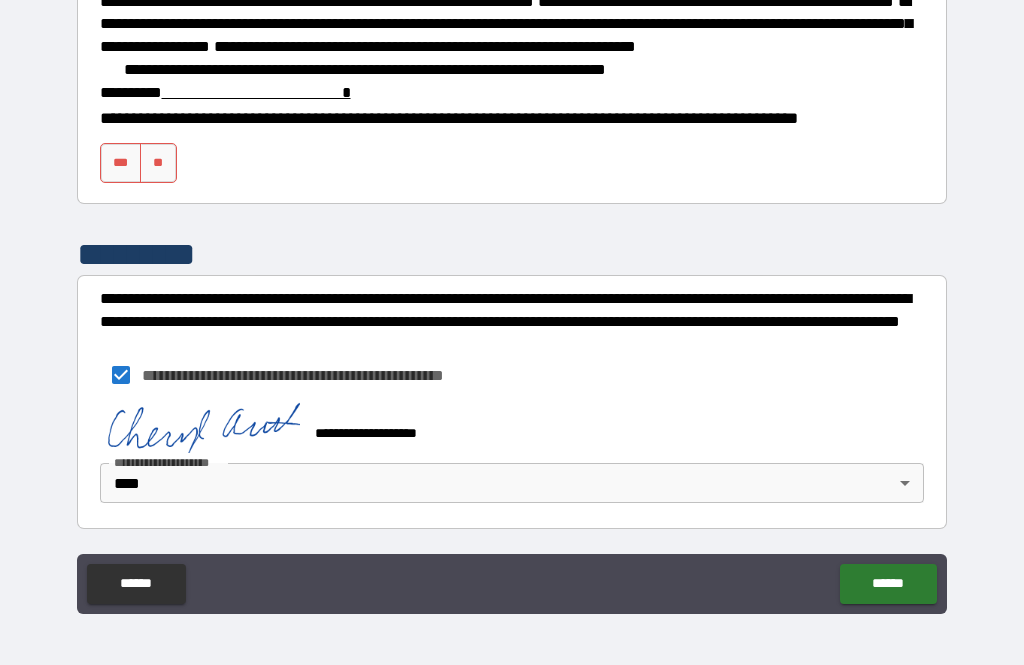 click on "***" at bounding box center (121, 163) 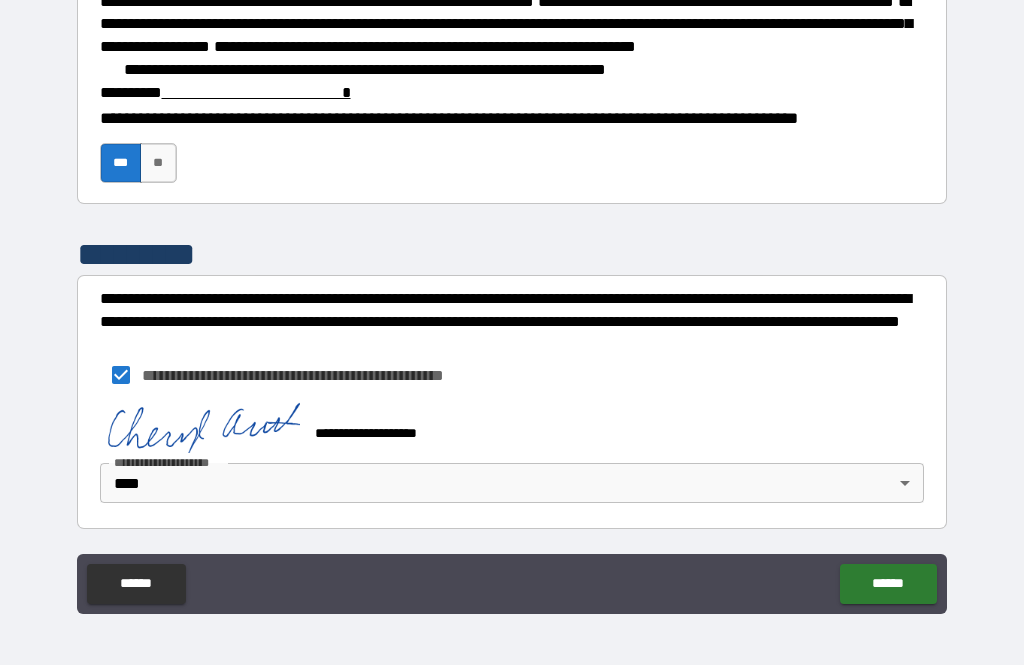 click at bounding box center (256, 92) 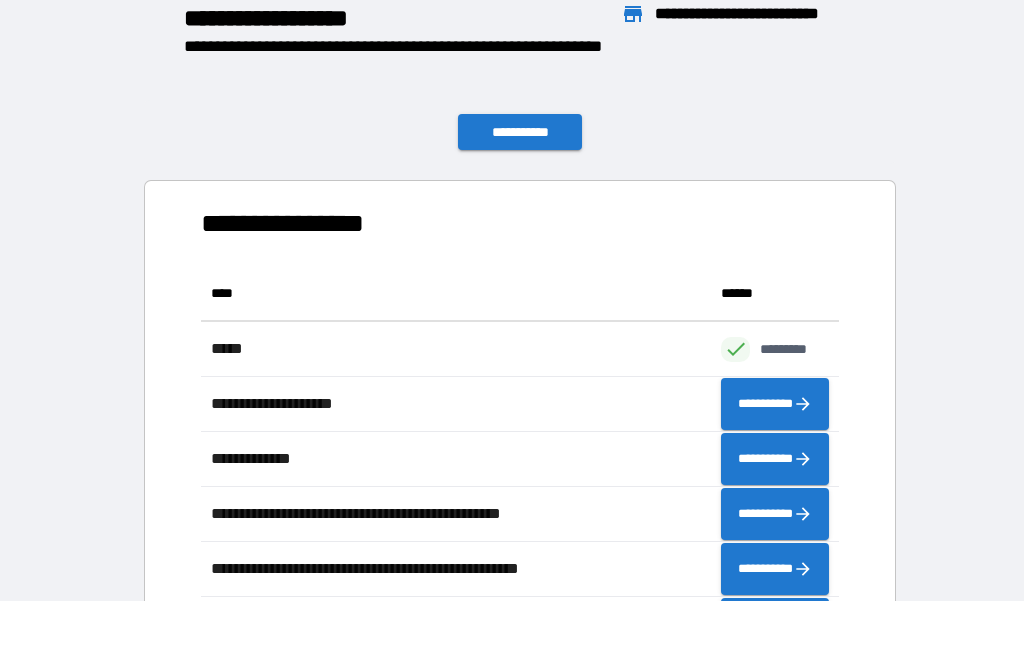 scroll, scrollTop: 1, scrollLeft: 1, axis: both 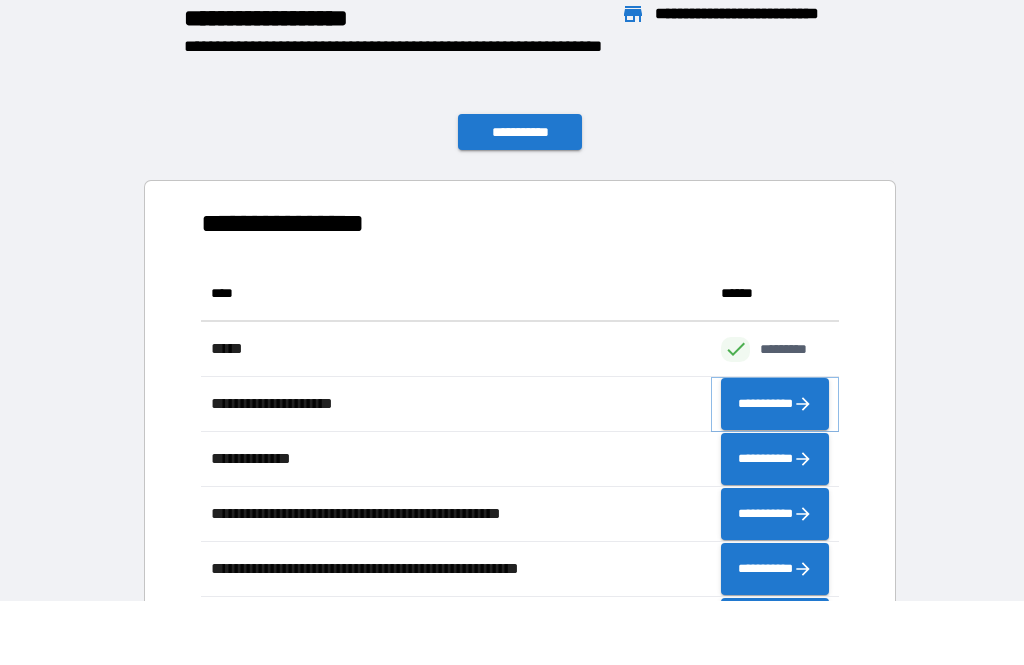 click on "**********" at bounding box center (775, 404) 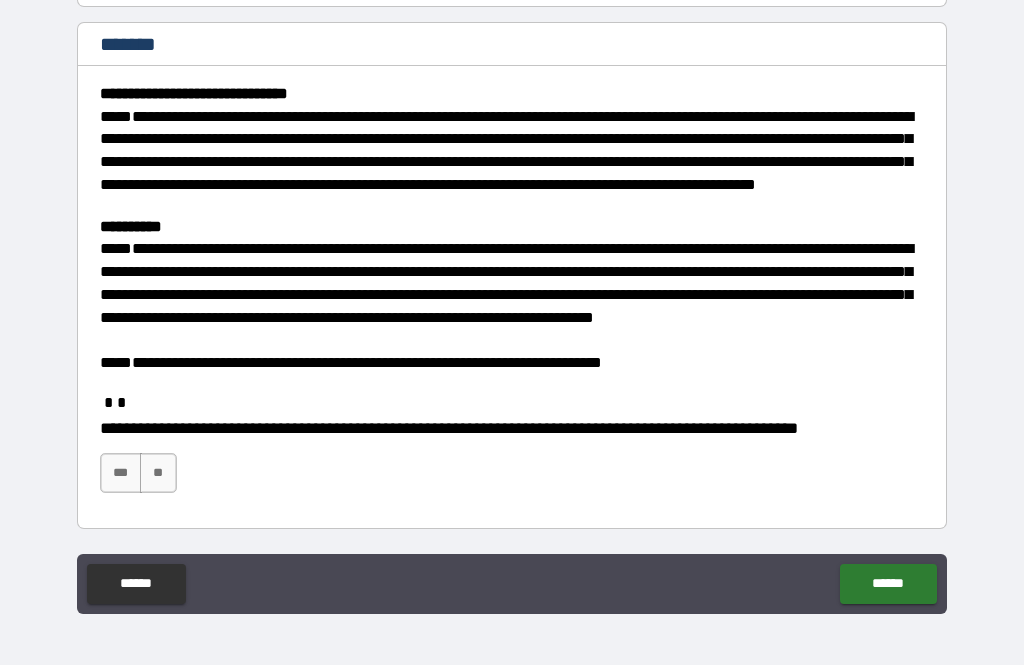 scroll, scrollTop: 224, scrollLeft: 0, axis: vertical 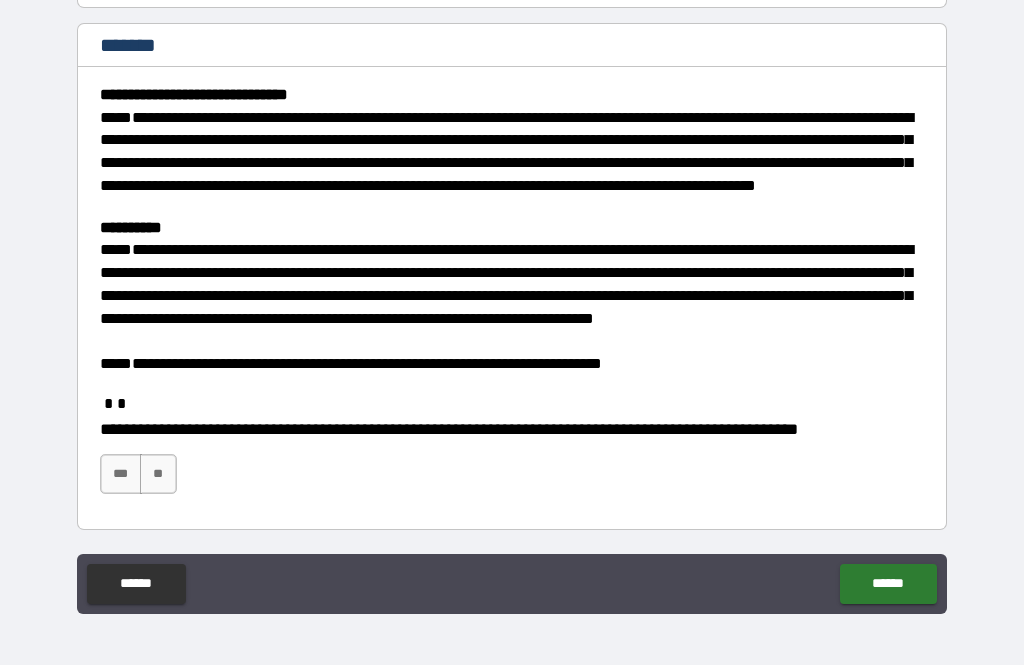 click on "***" at bounding box center (121, 474) 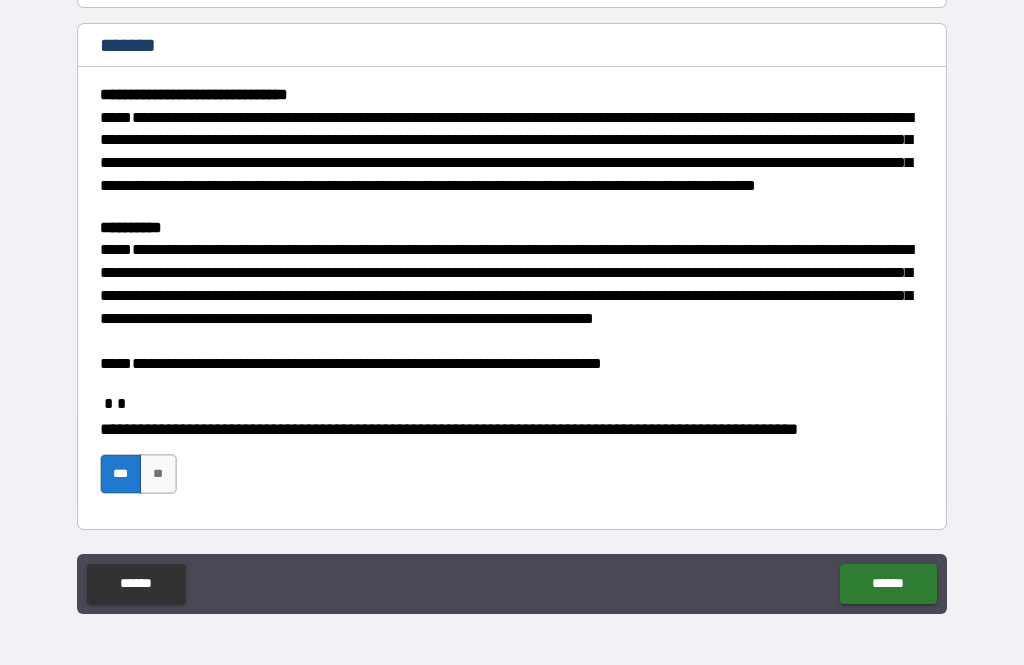 click on "******" at bounding box center (888, 584) 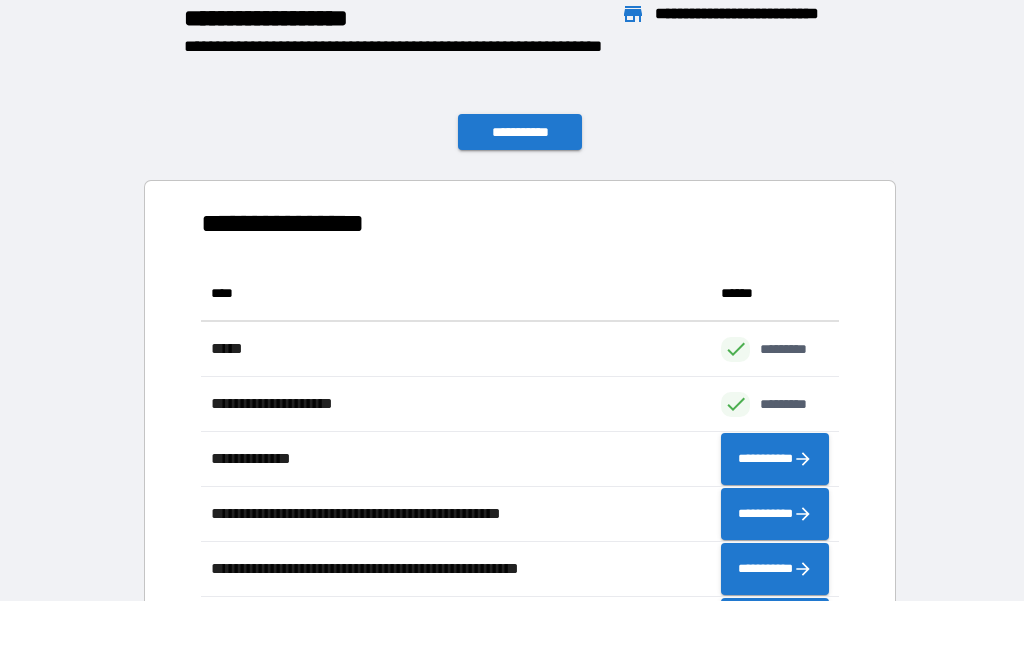scroll, scrollTop: 386, scrollLeft: 638, axis: both 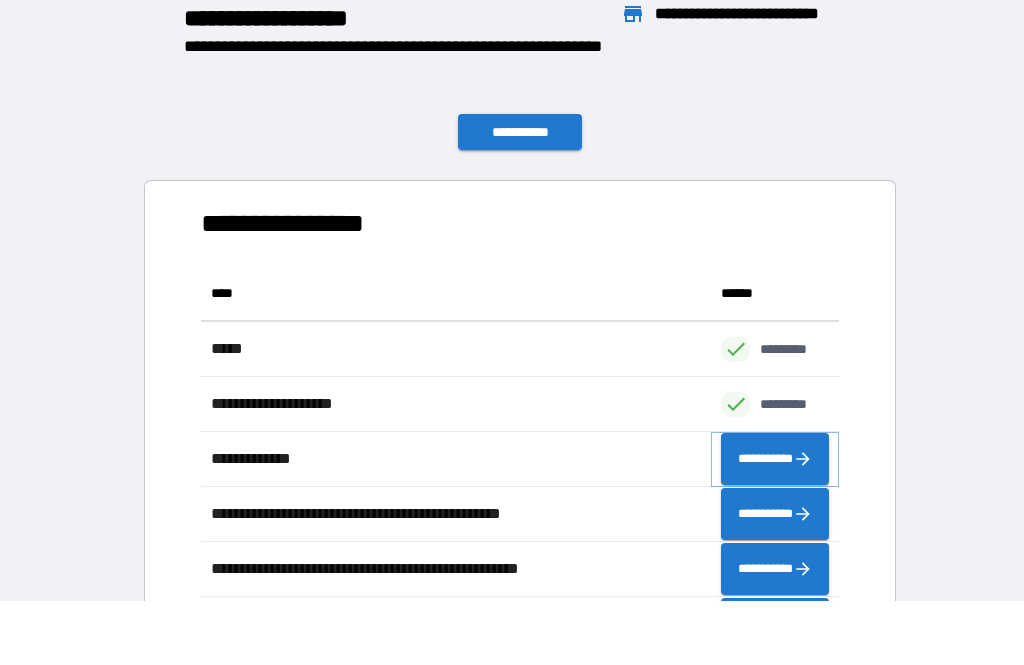 click on "**********" at bounding box center (775, 459) 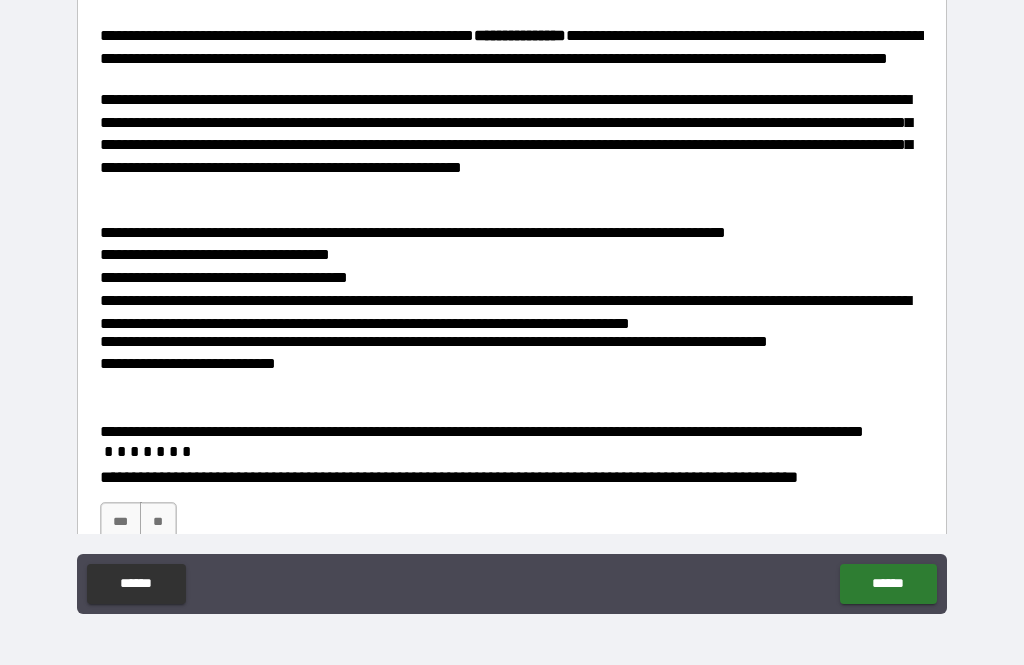 scroll, scrollTop: 414, scrollLeft: 0, axis: vertical 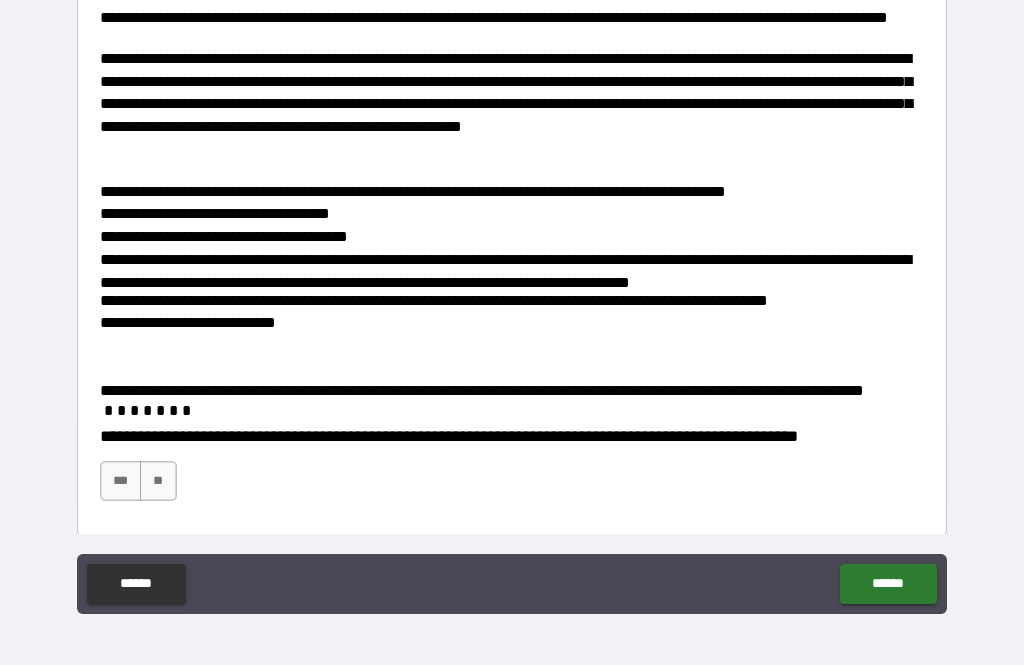 click on "***" at bounding box center (121, 481) 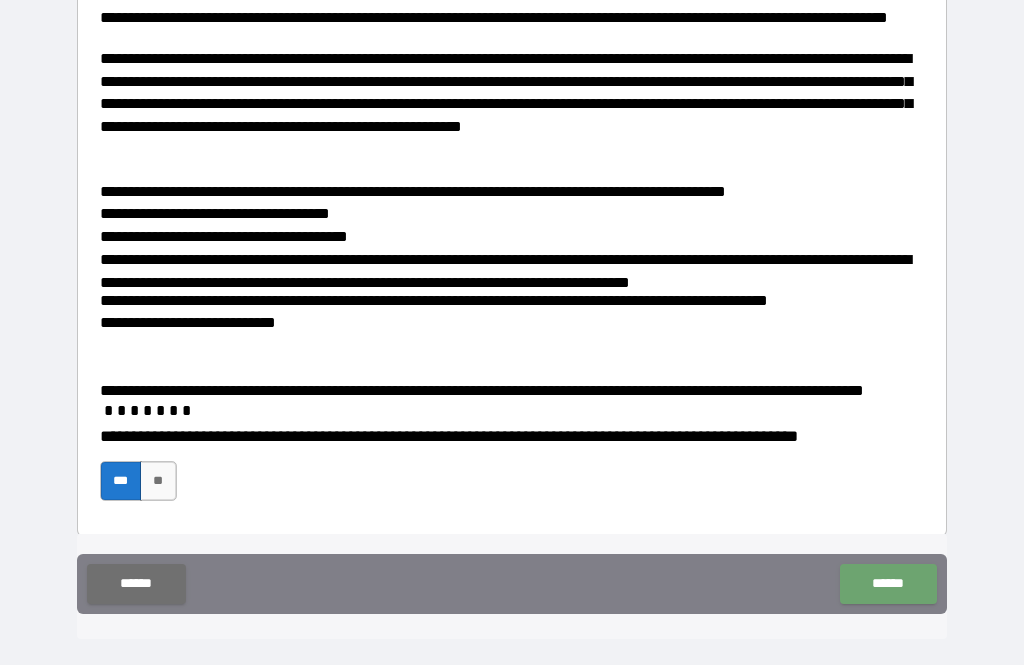 click on "******" at bounding box center [888, 584] 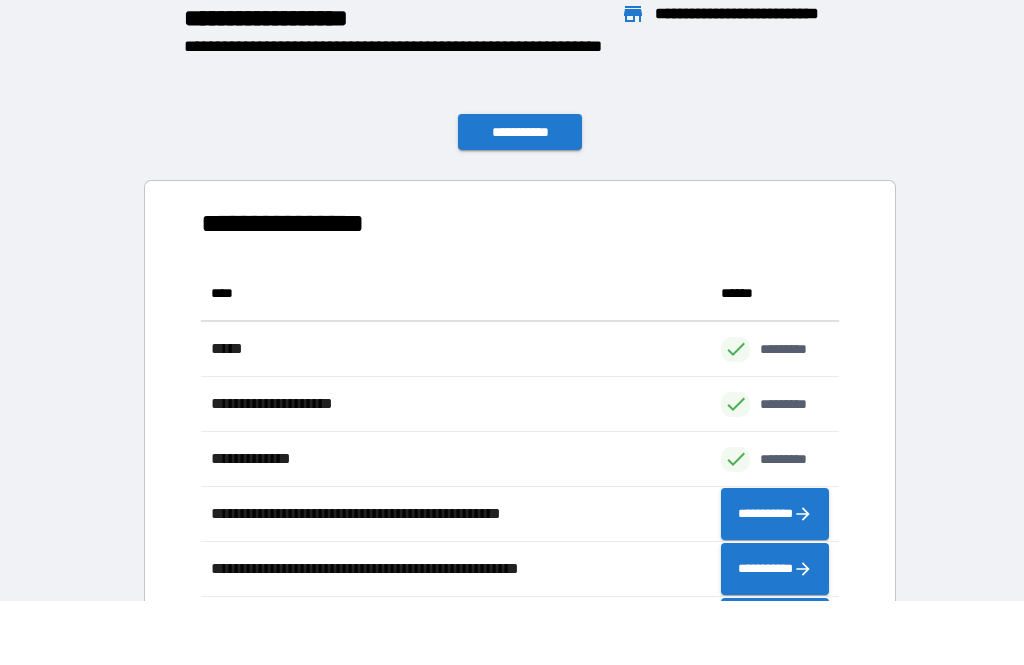 scroll, scrollTop: 1, scrollLeft: 1, axis: both 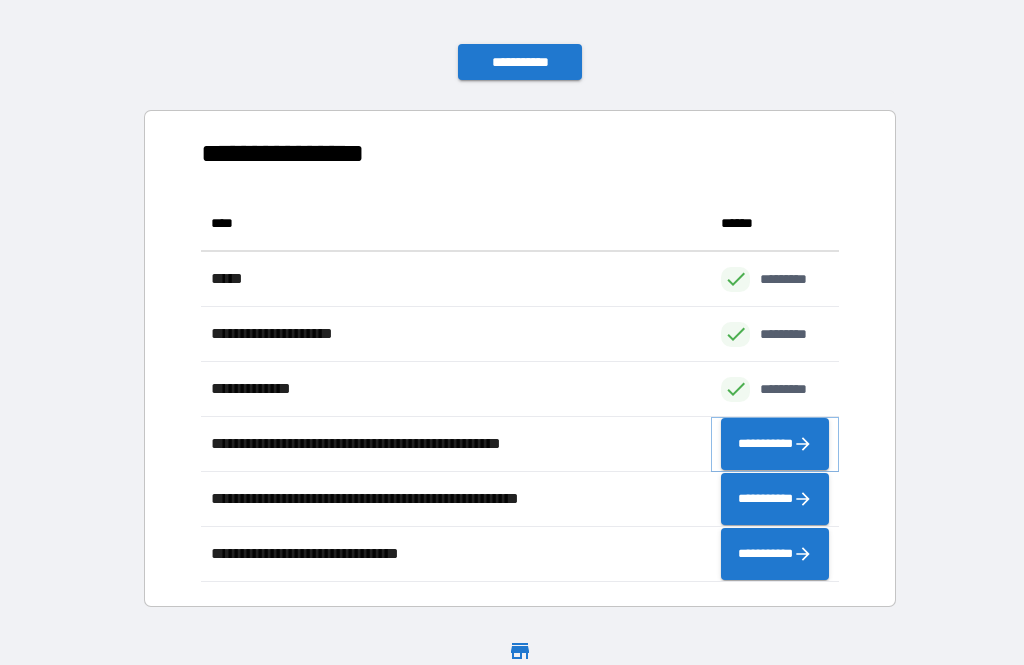 click on "**********" at bounding box center [775, 444] 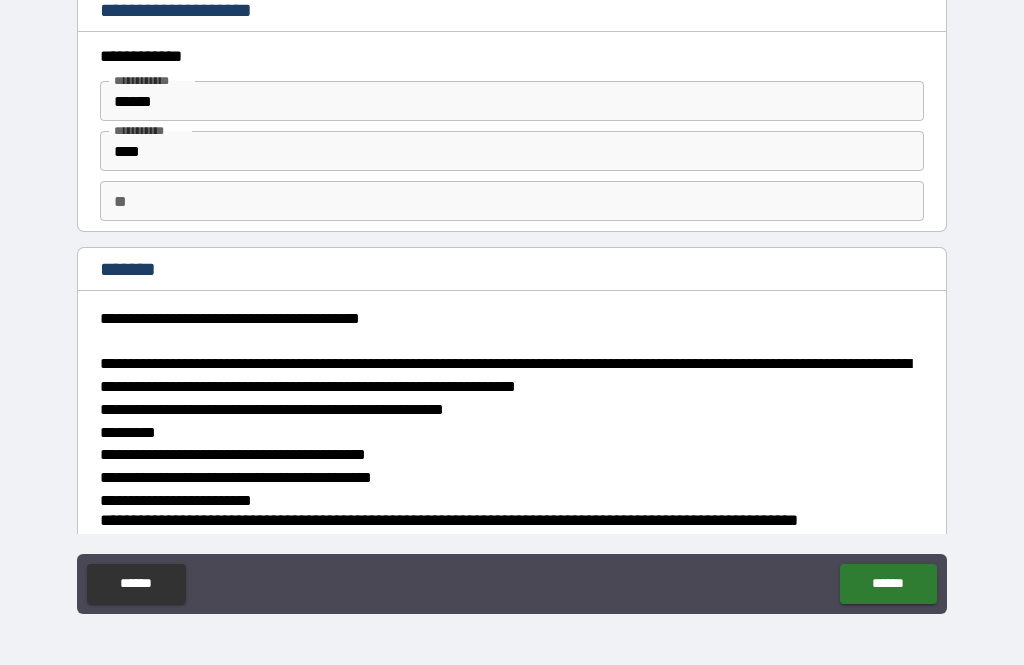 click on "[FIRST] [LAST] [STREET] [CITY], [STATE] [ZIP] [COUNTRY] [PHONE] [EMAIL] [SSN] [DLN] [CCNUM] [DOB] [AGE]" at bounding box center [512, 407] 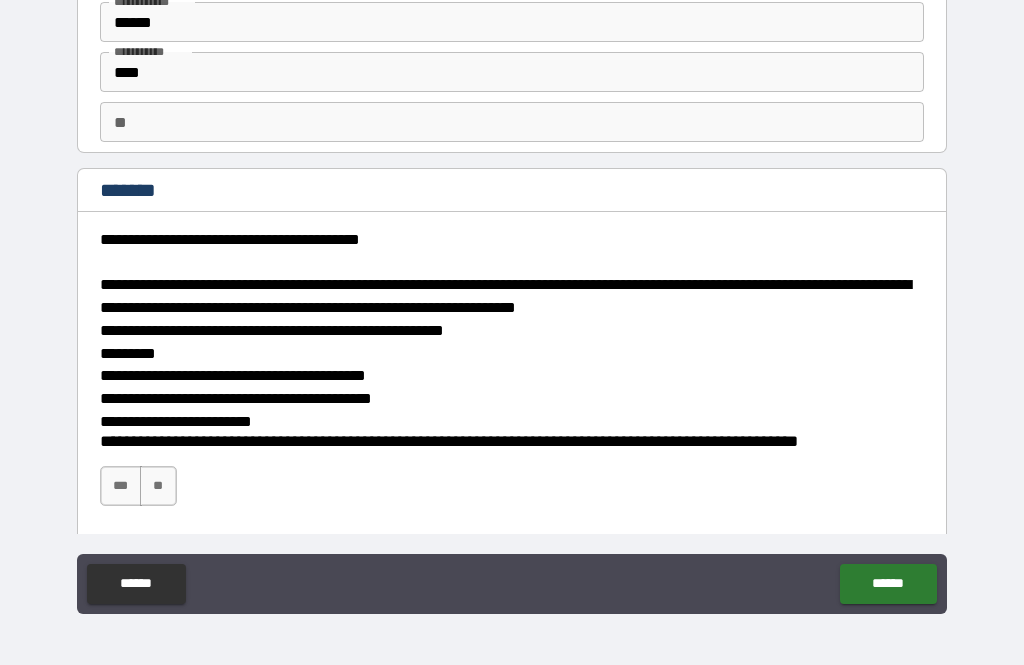 scroll, scrollTop: 89, scrollLeft: 0, axis: vertical 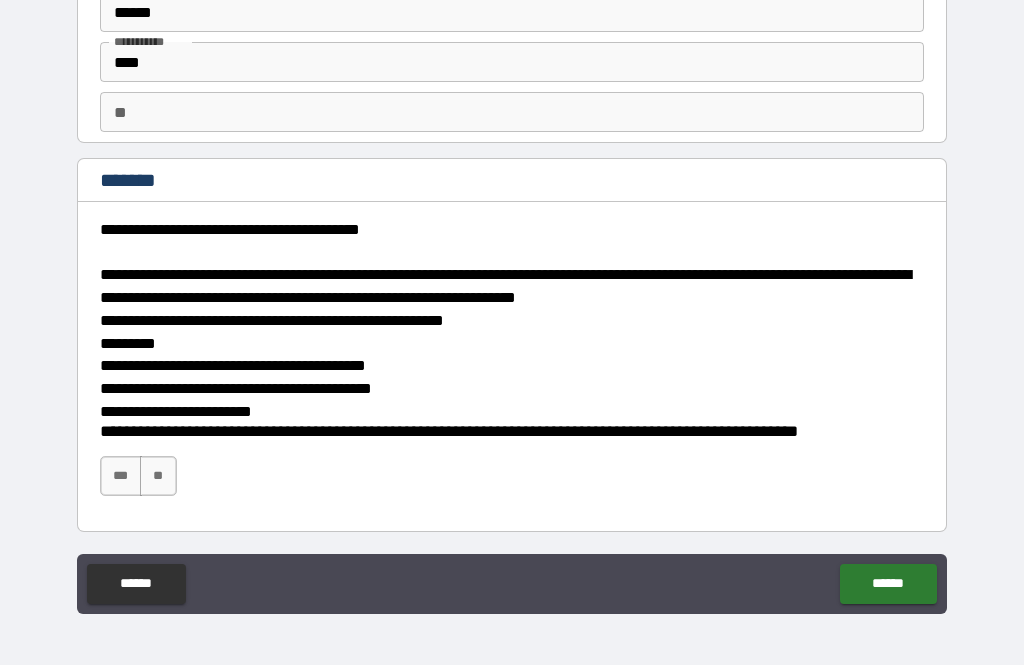 click on "***" at bounding box center [121, 476] 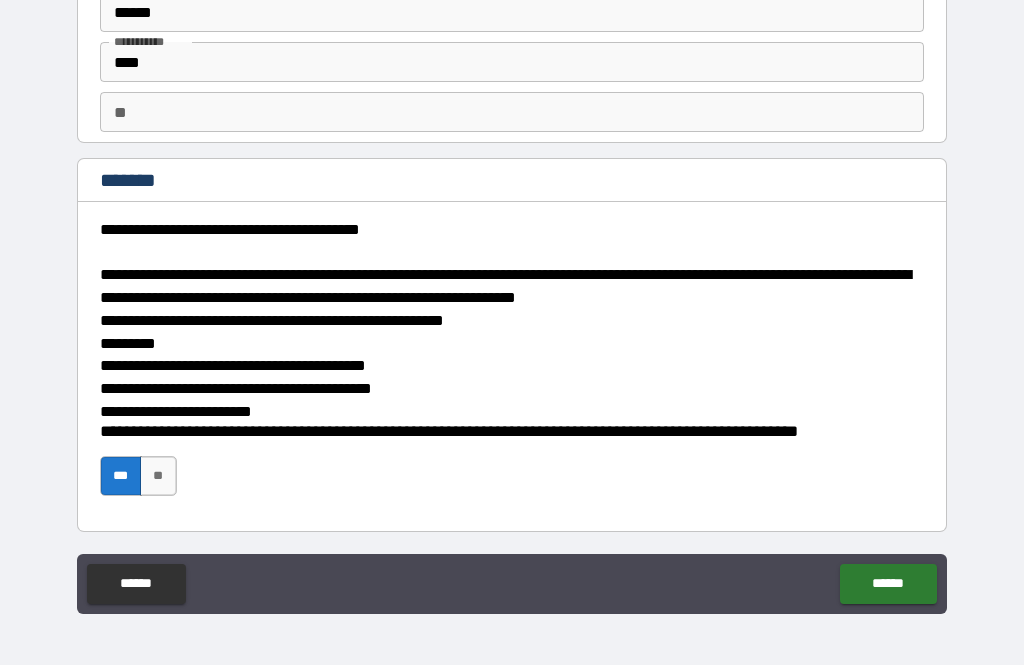 click on "******" at bounding box center [888, 584] 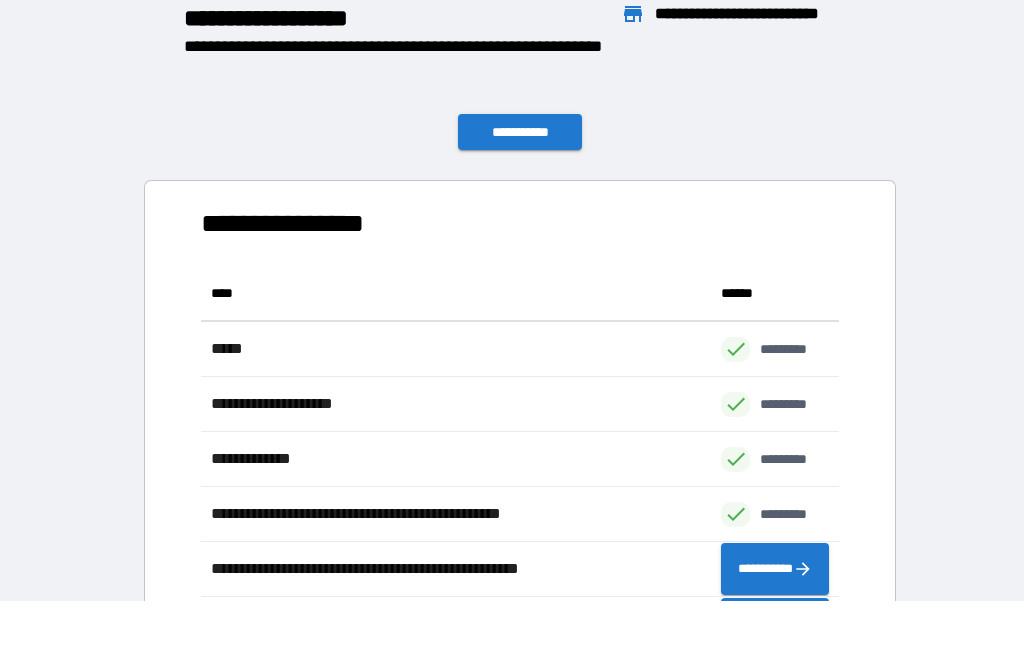 scroll, scrollTop: 386, scrollLeft: 638, axis: both 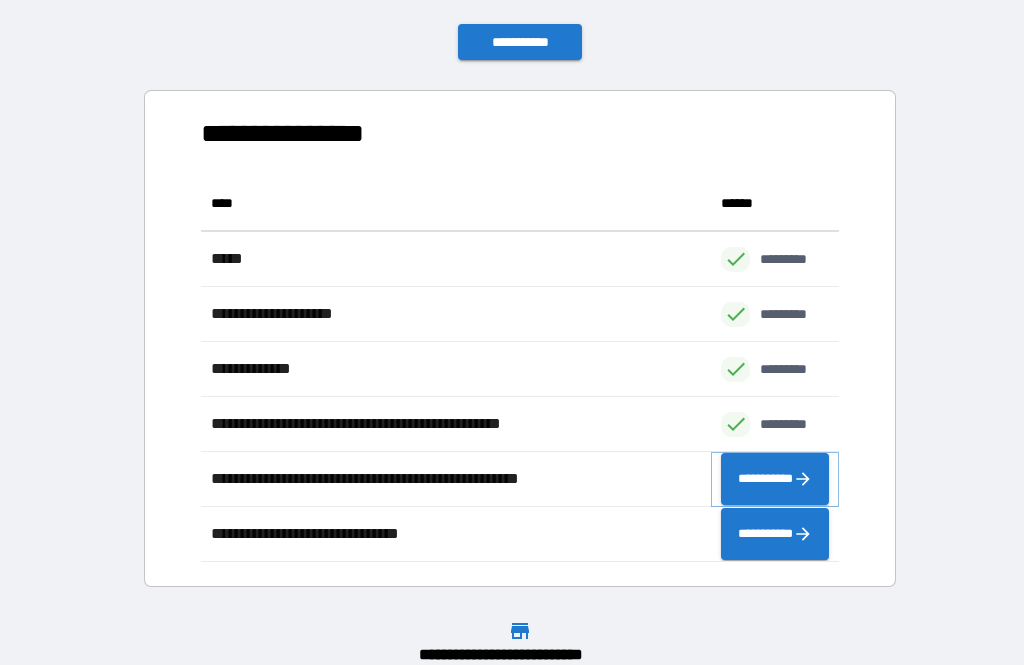 click on "**********" at bounding box center [775, 479] 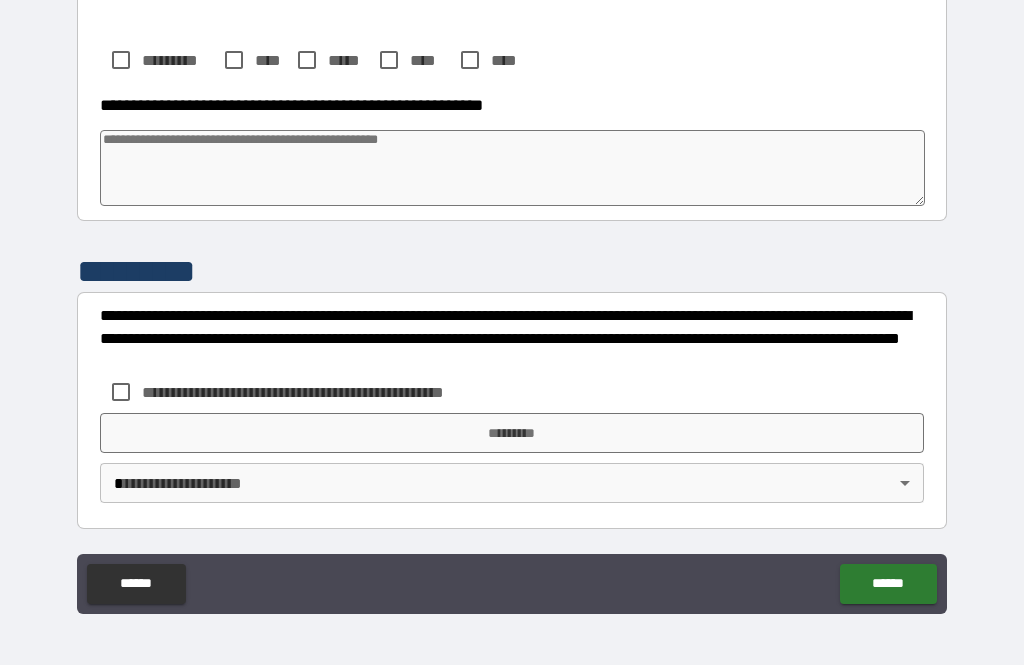 scroll, scrollTop: 790, scrollLeft: 0, axis: vertical 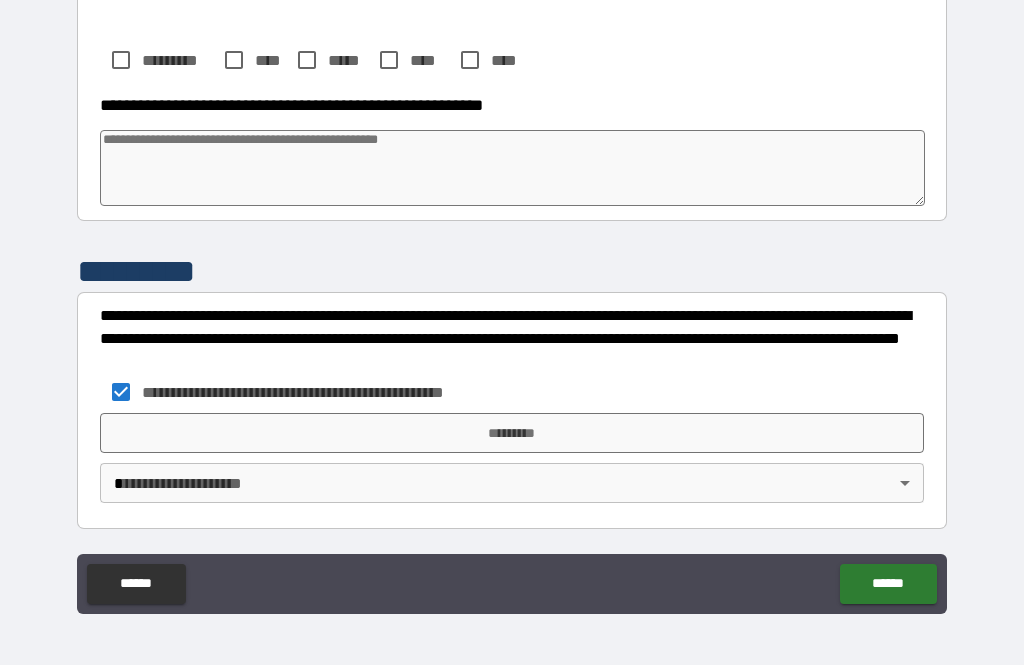 click on "*********" at bounding box center [512, 433] 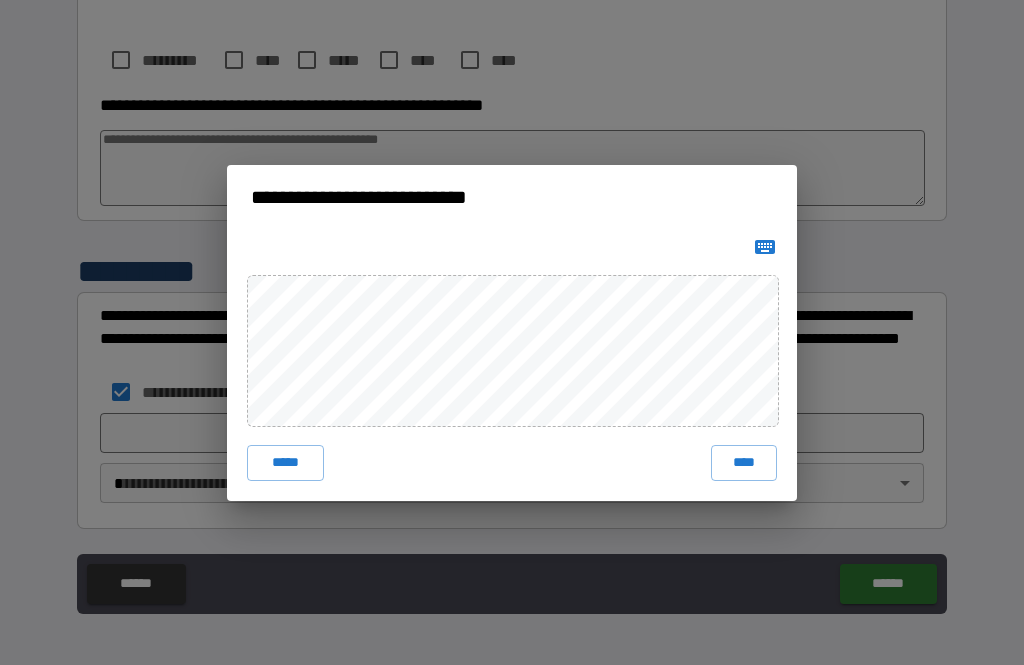 click on "****" at bounding box center [744, 463] 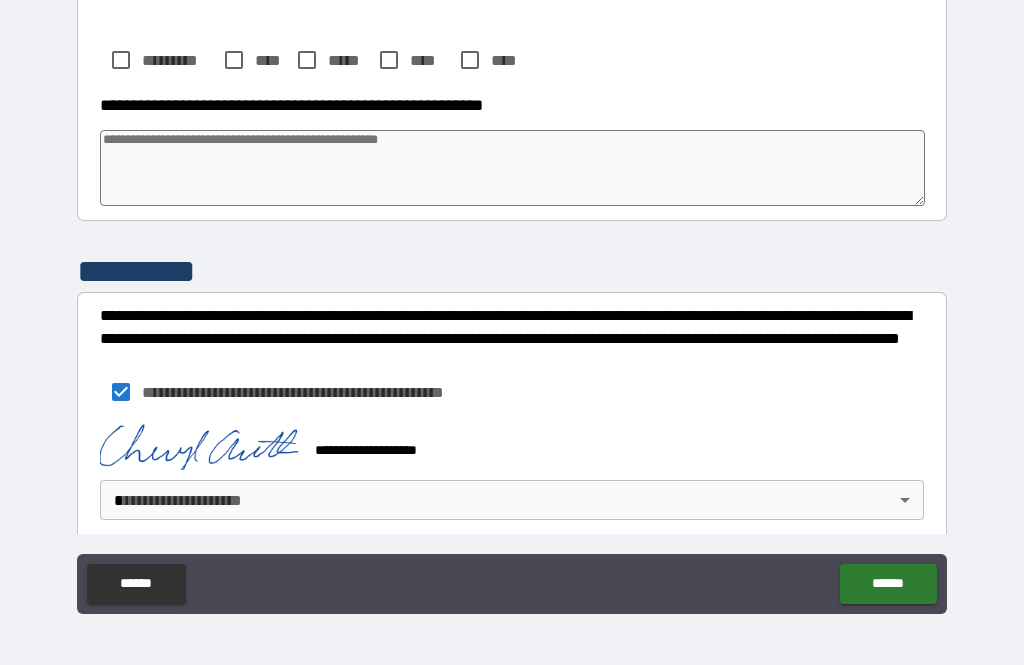 scroll, scrollTop: 780, scrollLeft: 0, axis: vertical 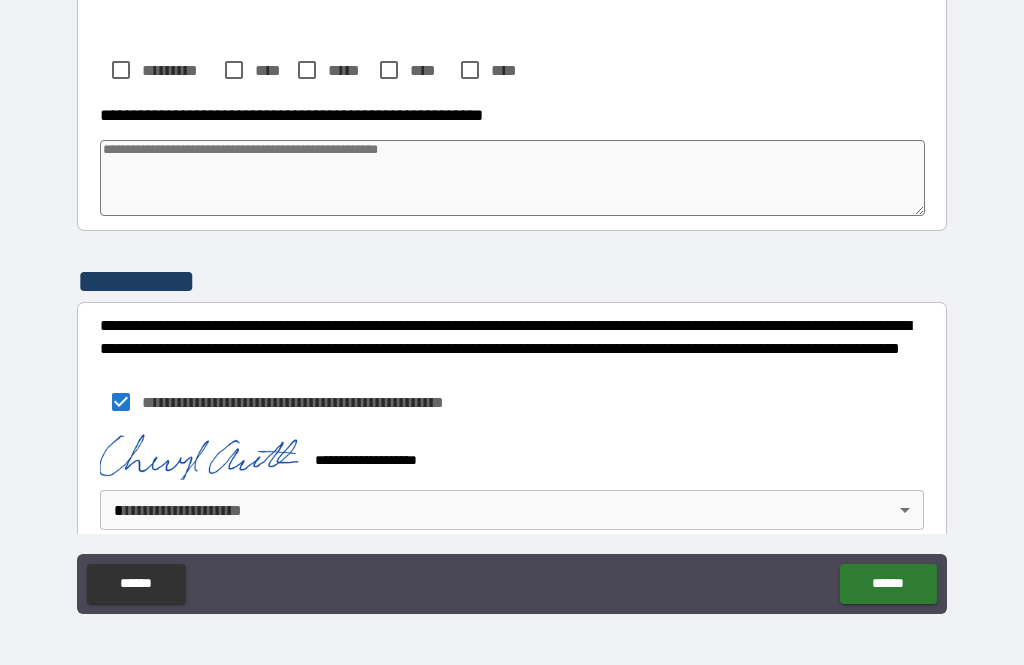 click on "[FIRST] [LAST] [STREET] [CITY], [STATE] [ZIP] [COUNTRY] [PHONE] [EMAIL] [SSN] [DLN] [CCNUM] [DOB] [AGE]" at bounding box center [512, 300] 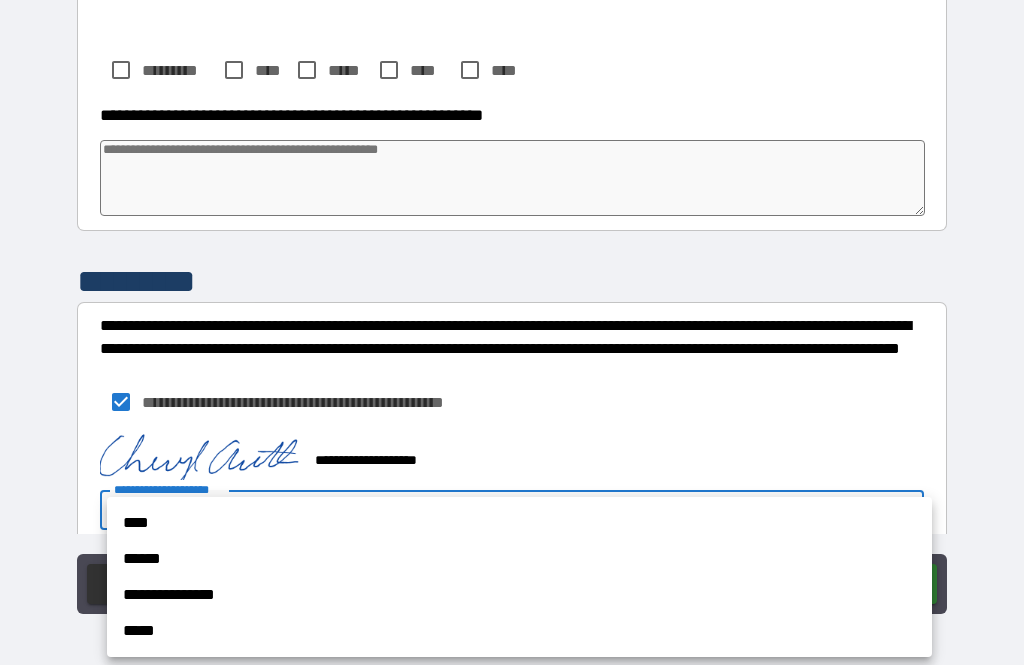 click on "****" at bounding box center (519, 523) 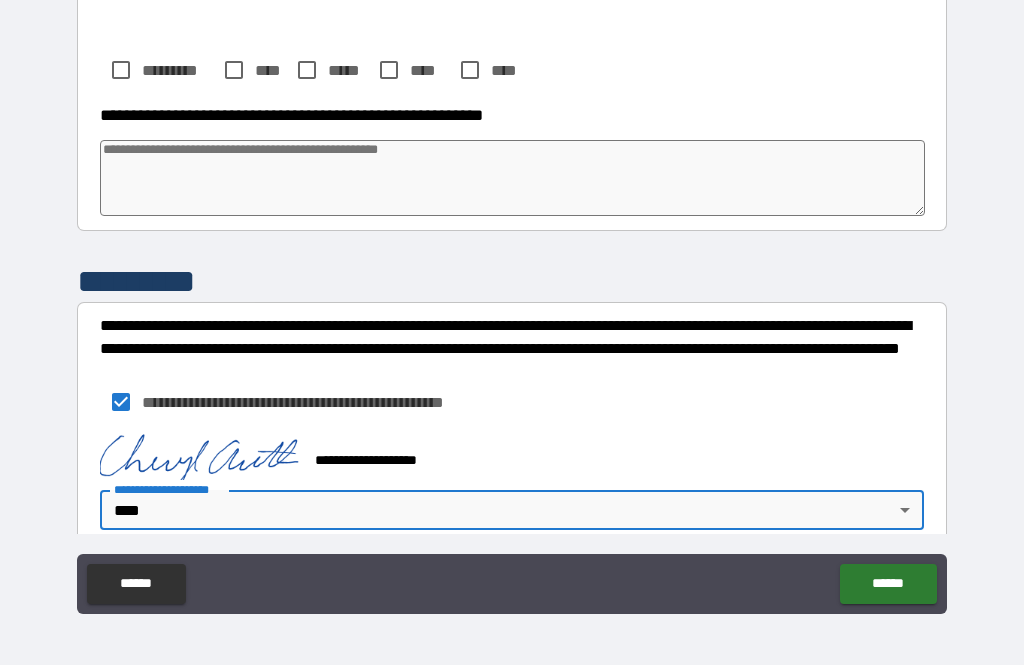 click on "******" at bounding box center [888, 584] 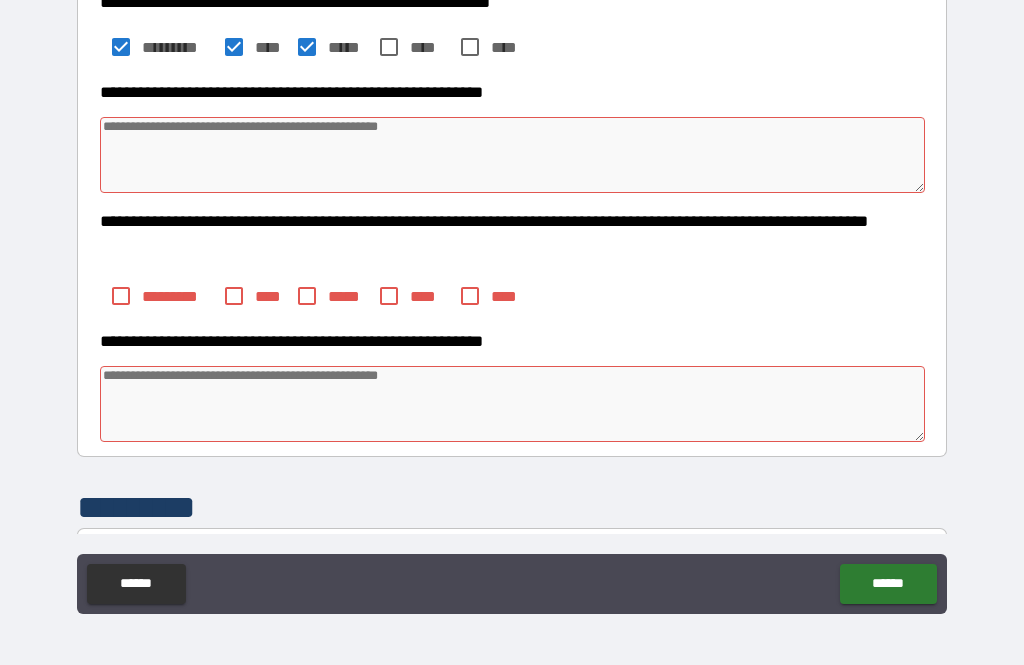 scroll, scrollTop: 547, scrollLeft: 0, axis: vertical 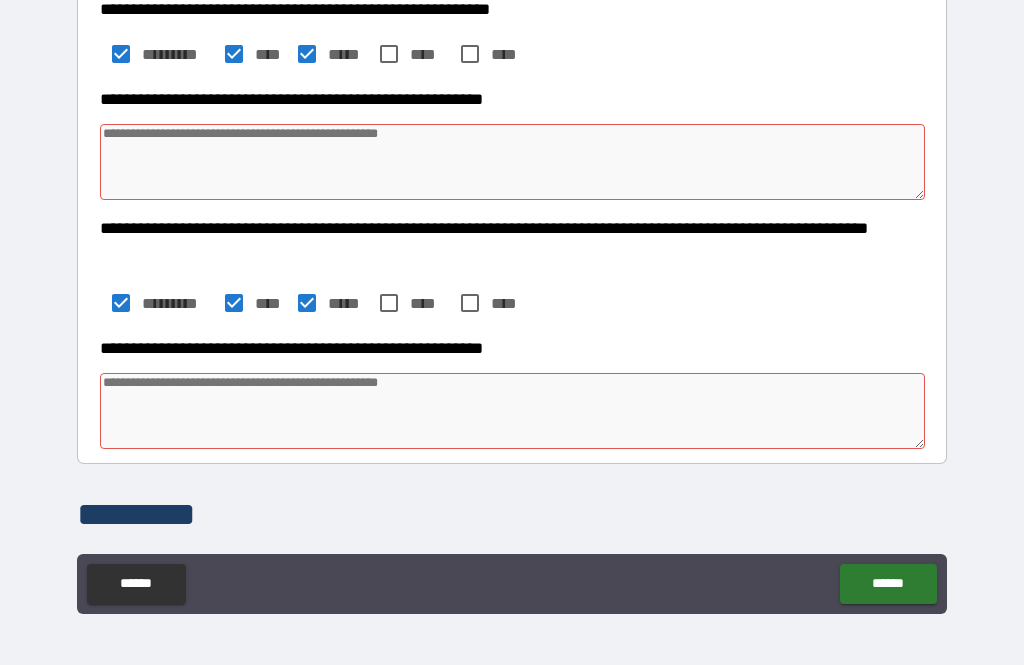 click on "******" at bounding box center (888, 584) 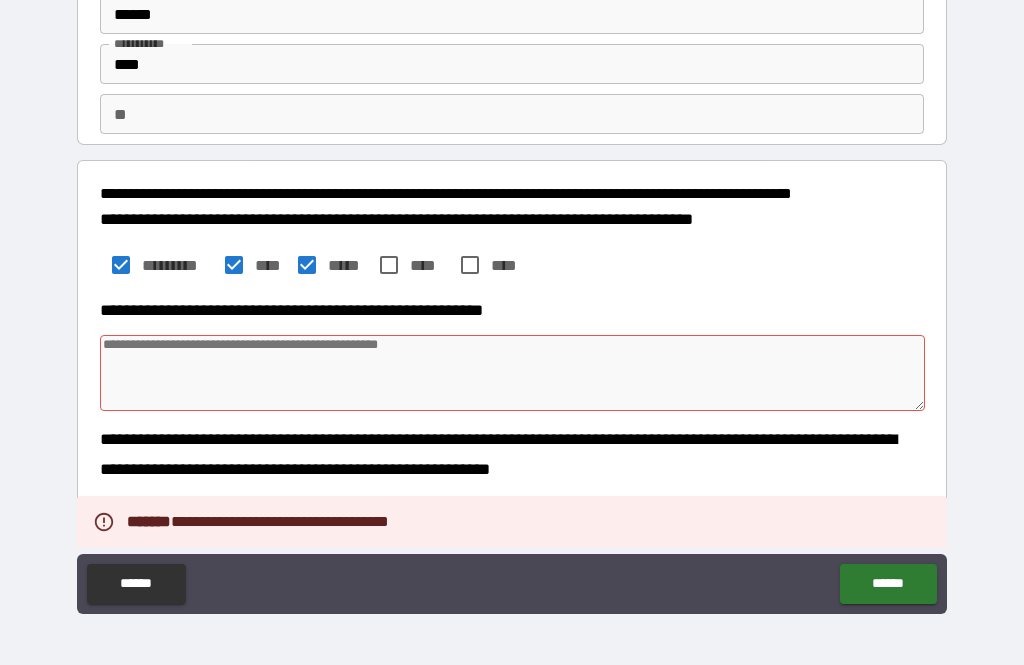 scroll, scrollTop: 86, scrollLeft: 0, axis: vertical 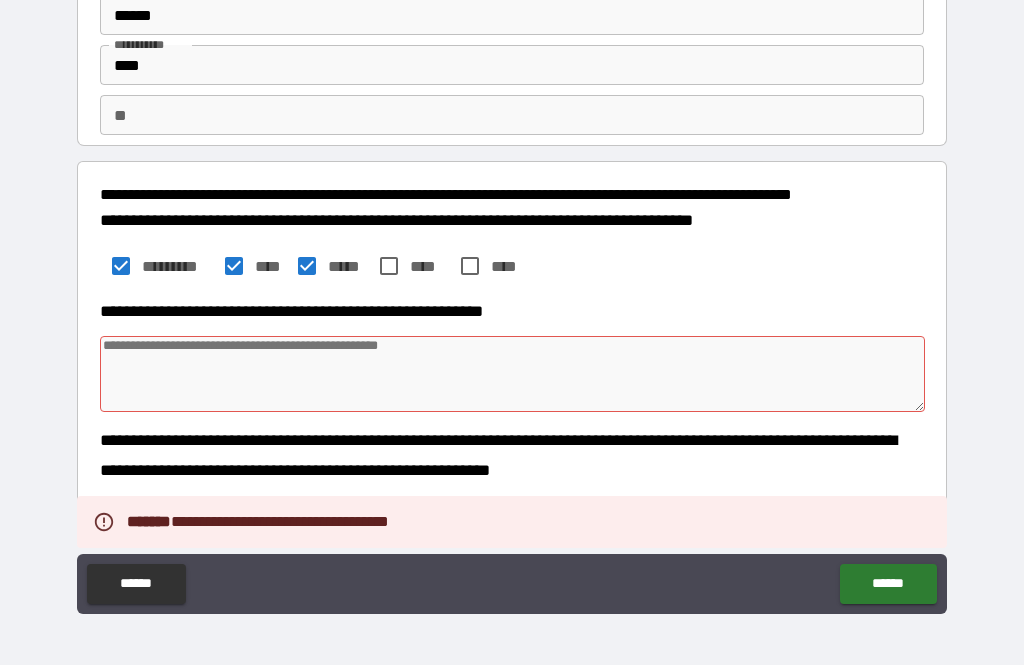 click at bounding box center [513, 374] 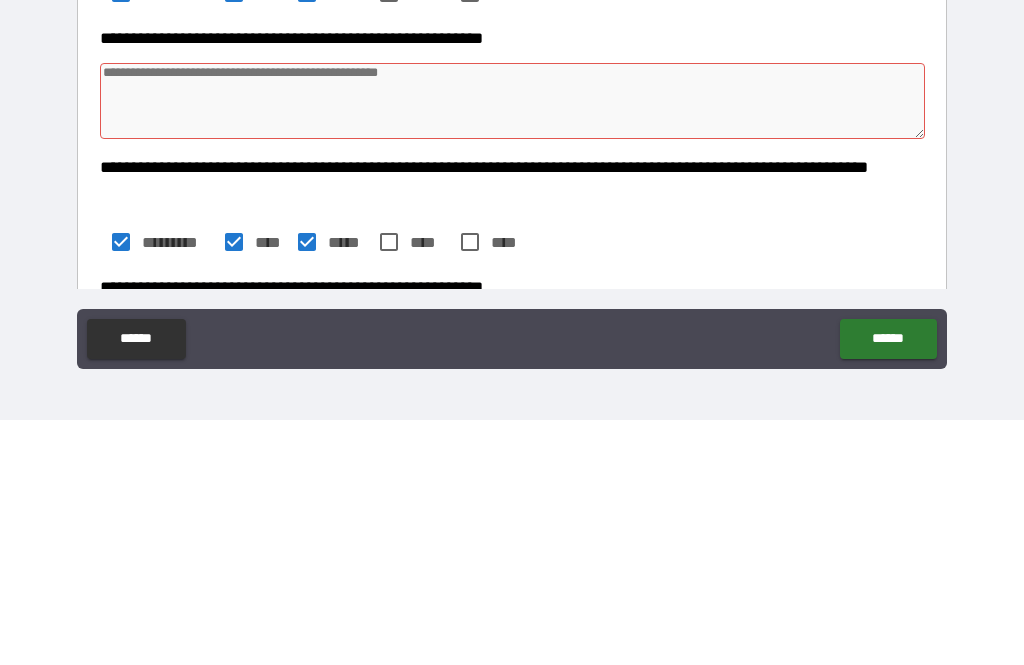 scroll, scrollTop: 372, scrollLeft: 0, axis: vertical 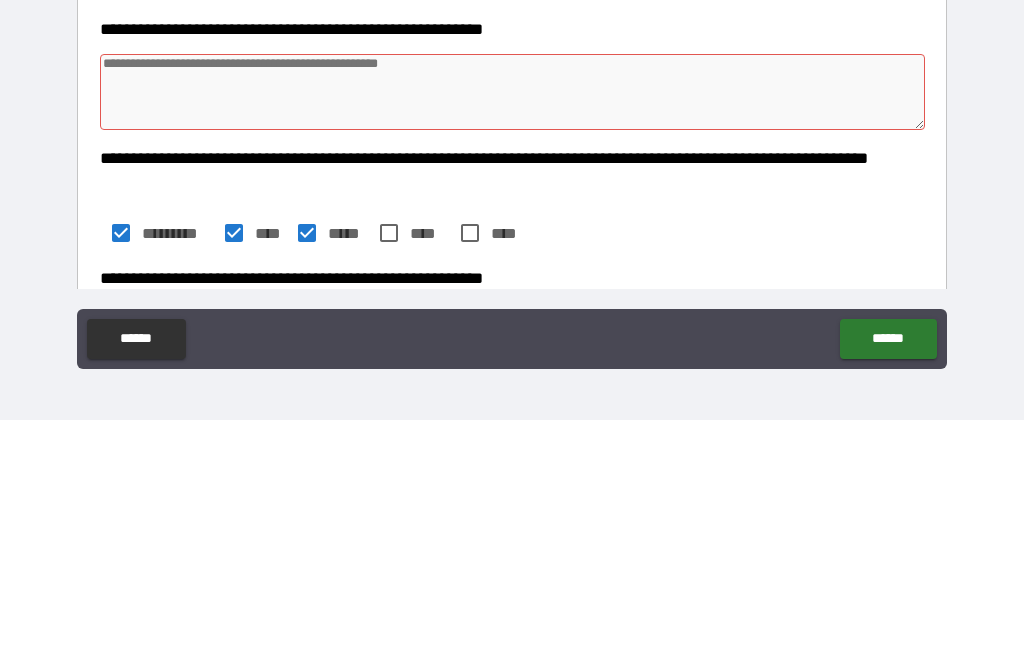 click at bounding box center (513, 337) 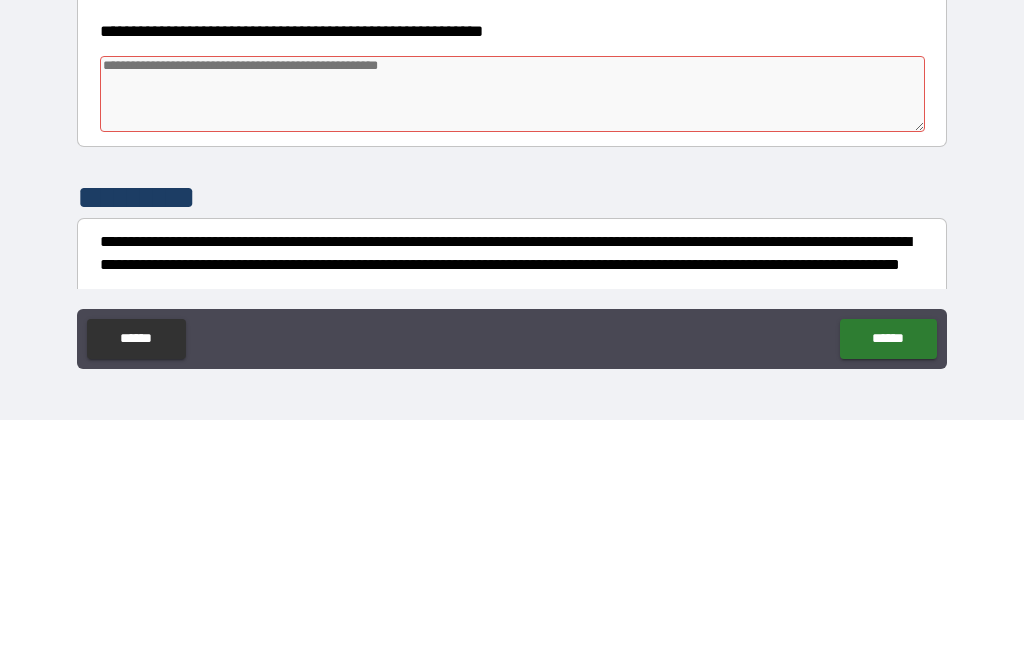 scroll, scrollTop: 621, scrollLeft: 0, axis: vertical 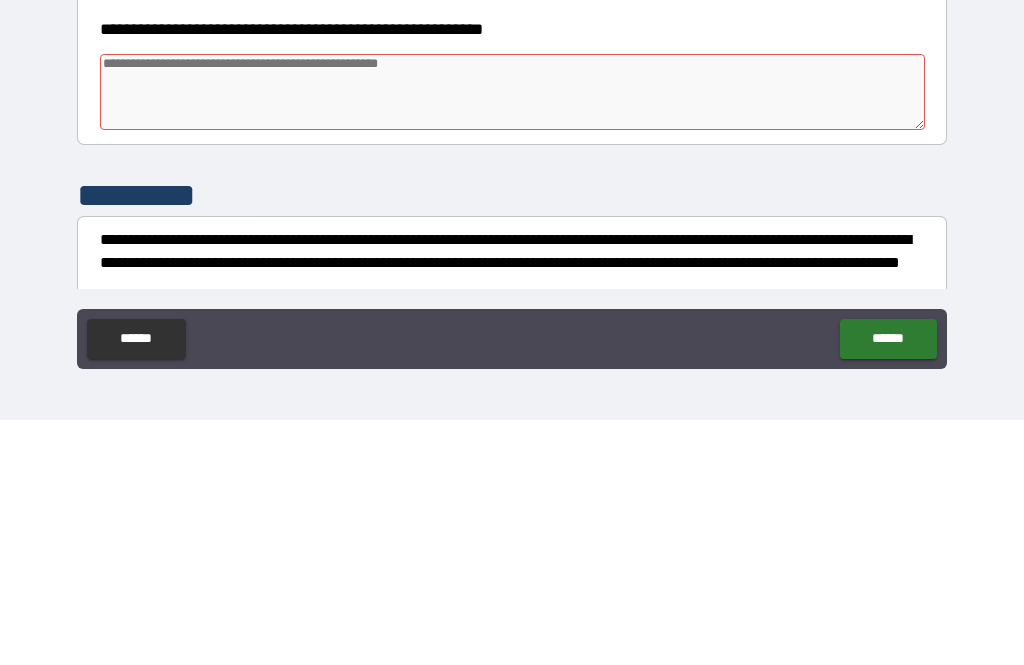 click at bounding box center [513, 337] 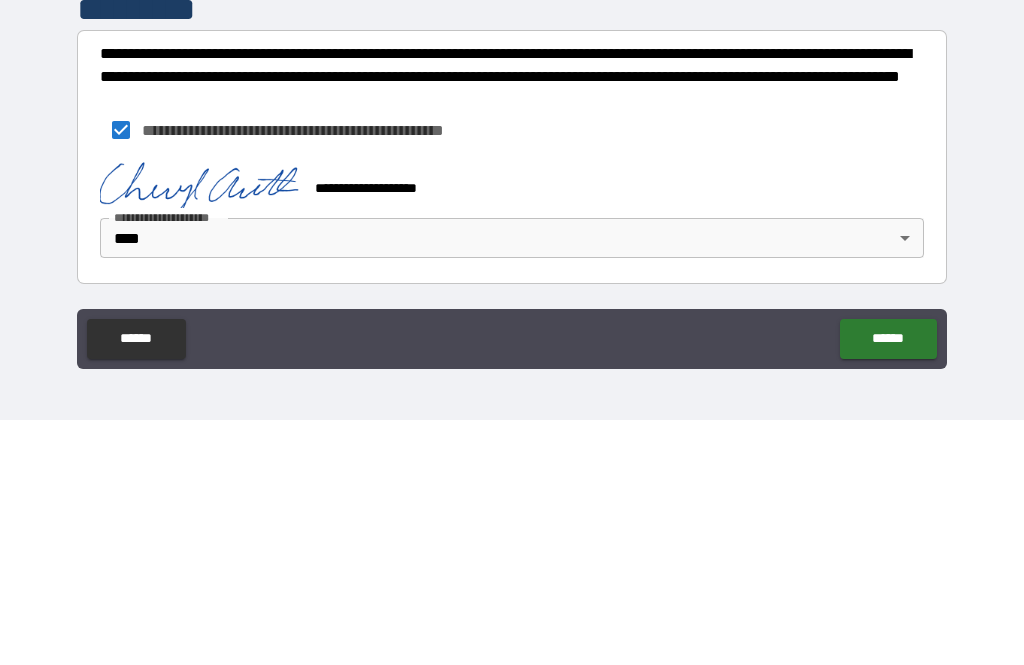 scroll, scrollTop: 807, scrollLeft: 0, axis: vertical 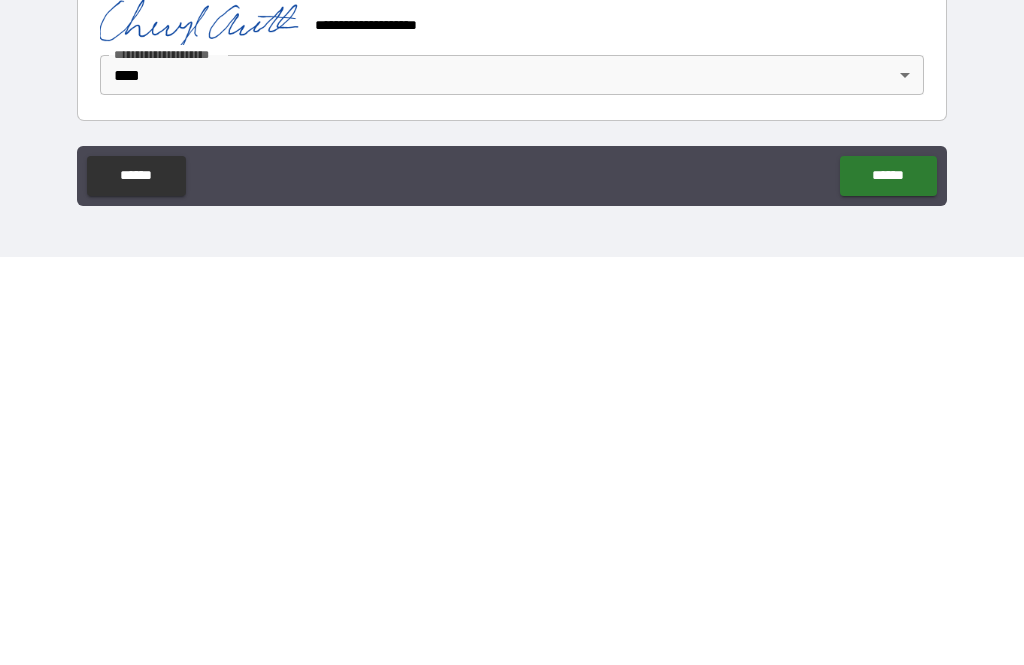 click on "******" at bounding box center [888, 584] 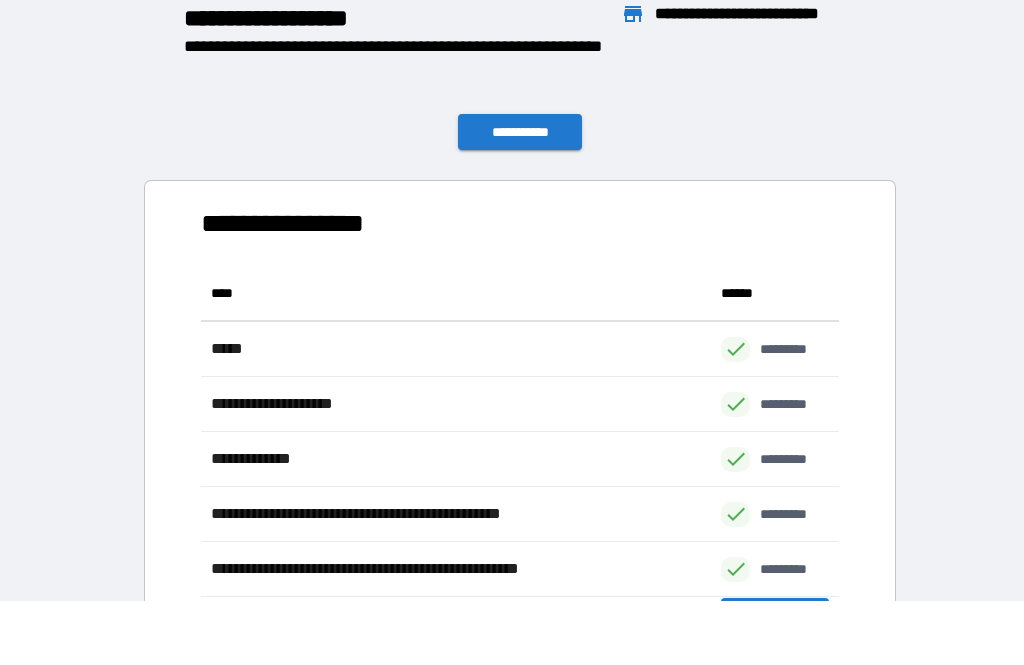 scroll, scrollTop: 386, scrollLeft: 638, axis: both 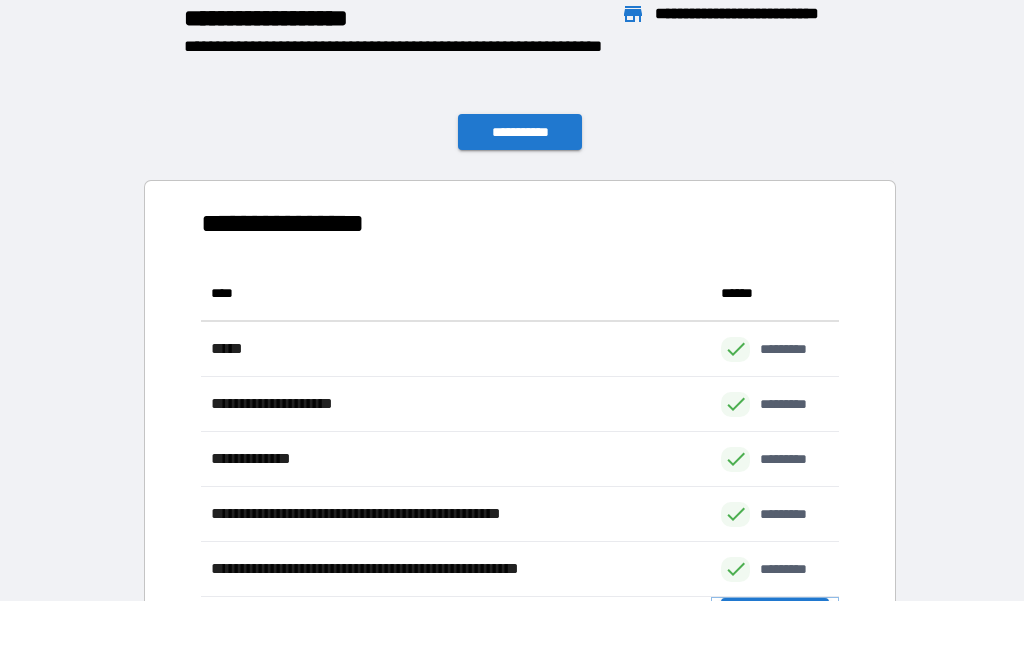 click on "**********" at bounding box center [775, 624] 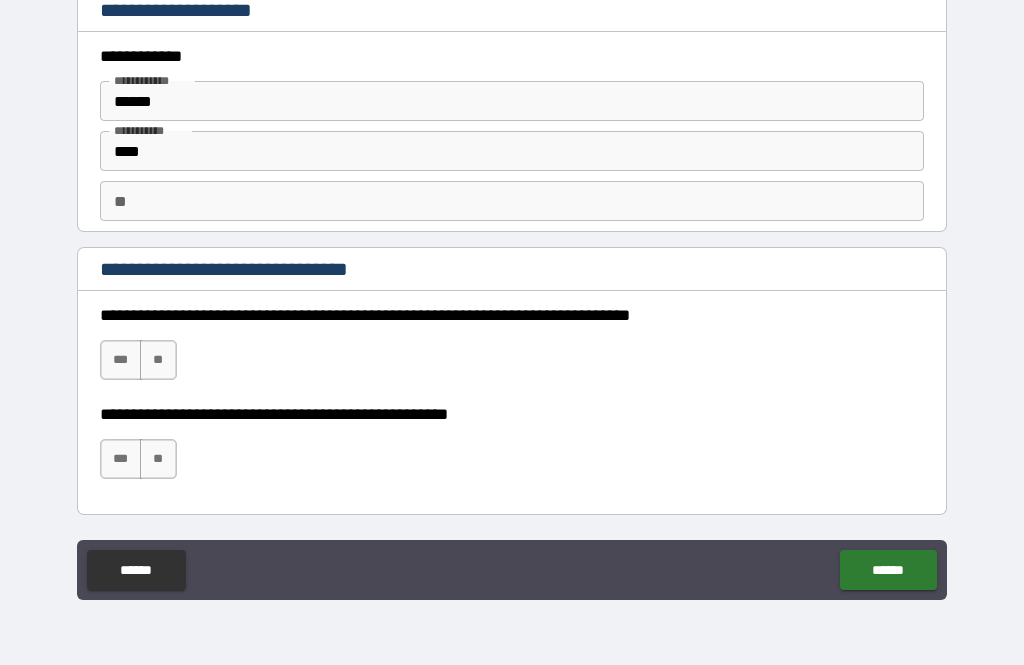click on "**" at bounding box center [158, 360] 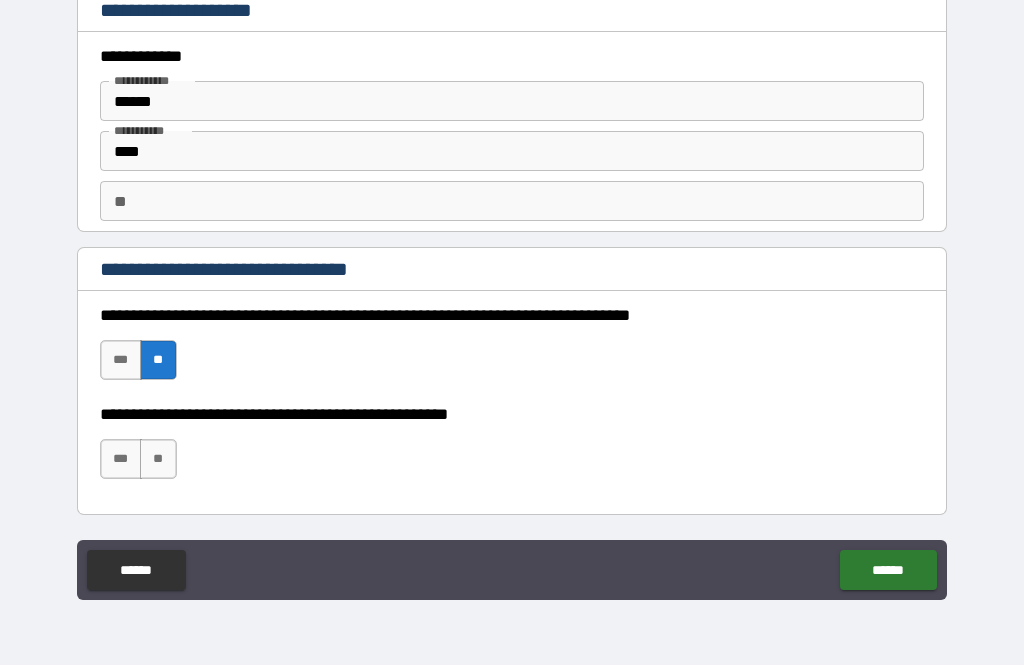 click on "**" at bounding box center [158, 459] 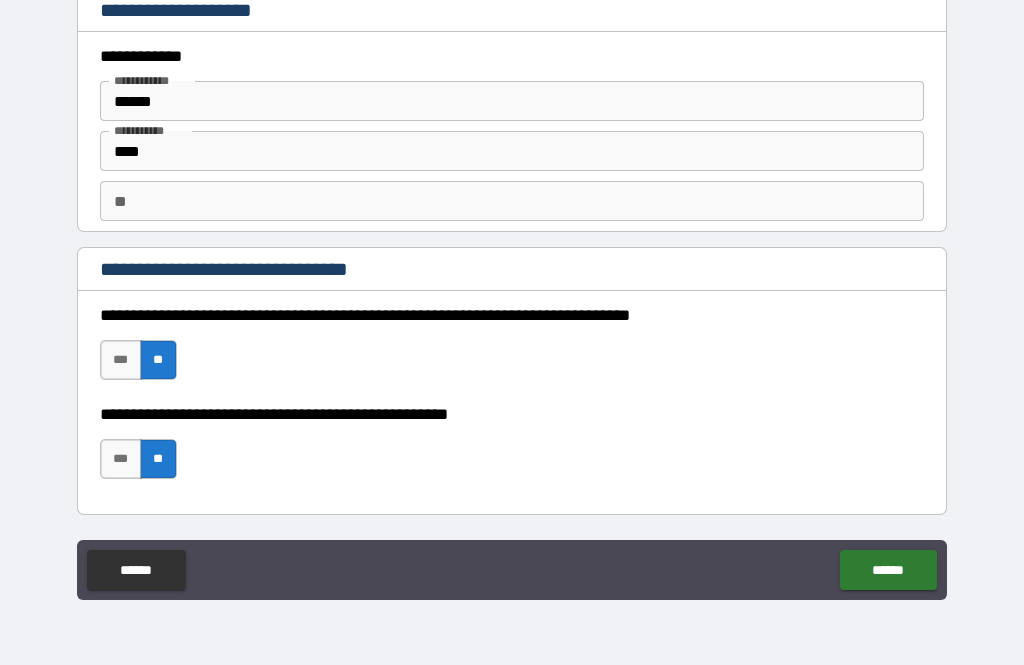 click on "******" at bounding box center (888, 570) 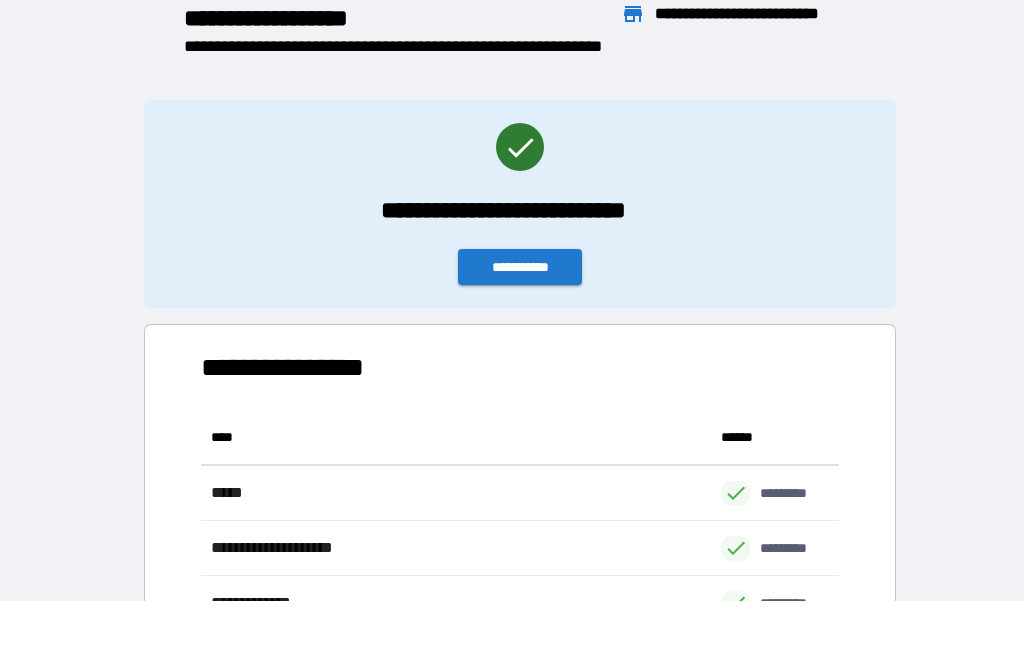 scroll, scrollTop: 386, scrollLeft: 638, axis: both 